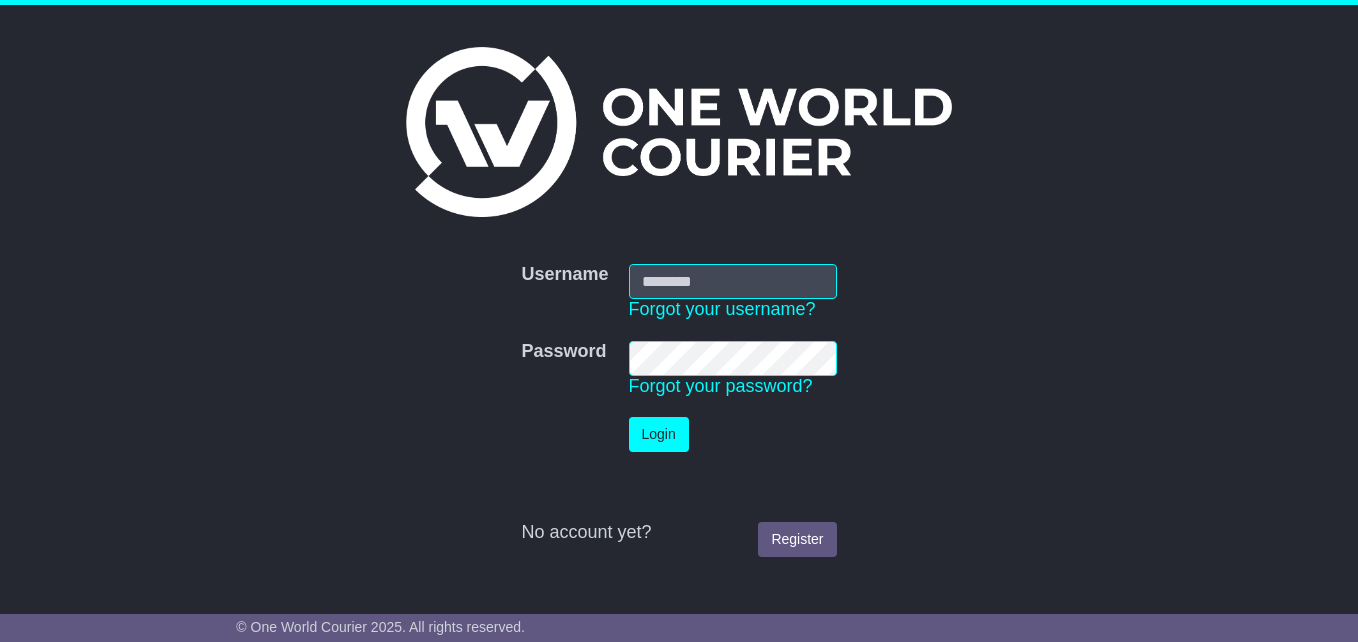 scroll, scrollTop: 0, scrollLeft: 0, axis: both 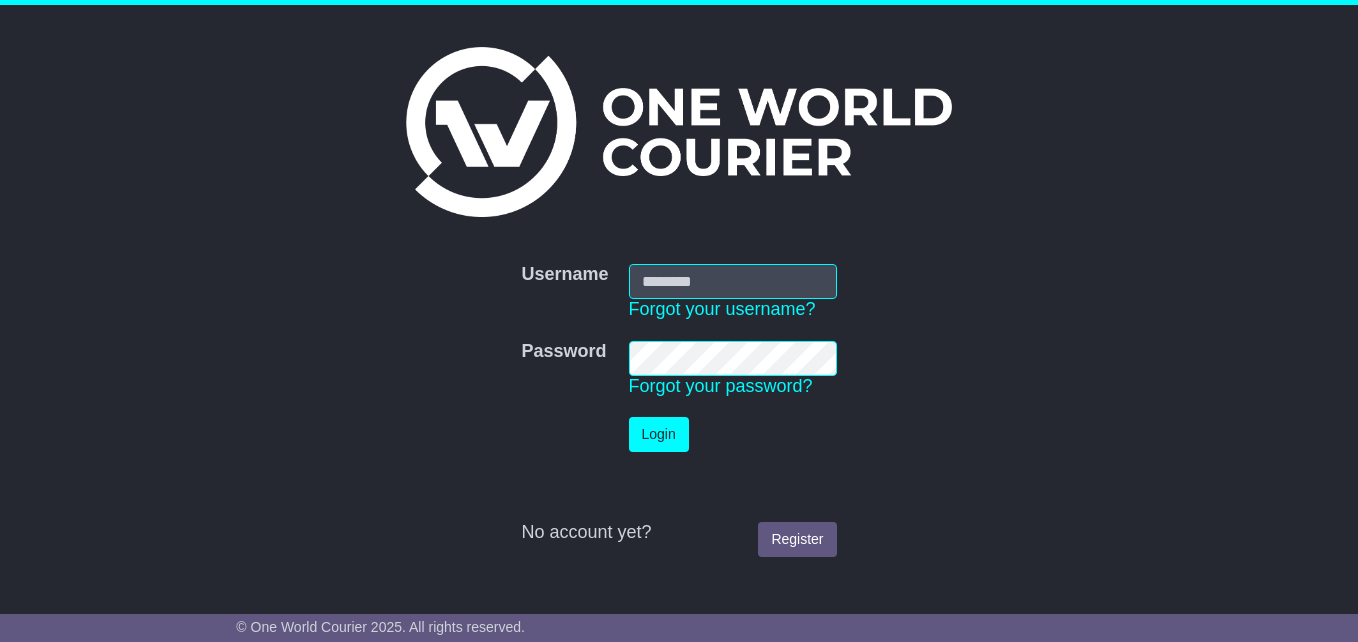 type on "**********" 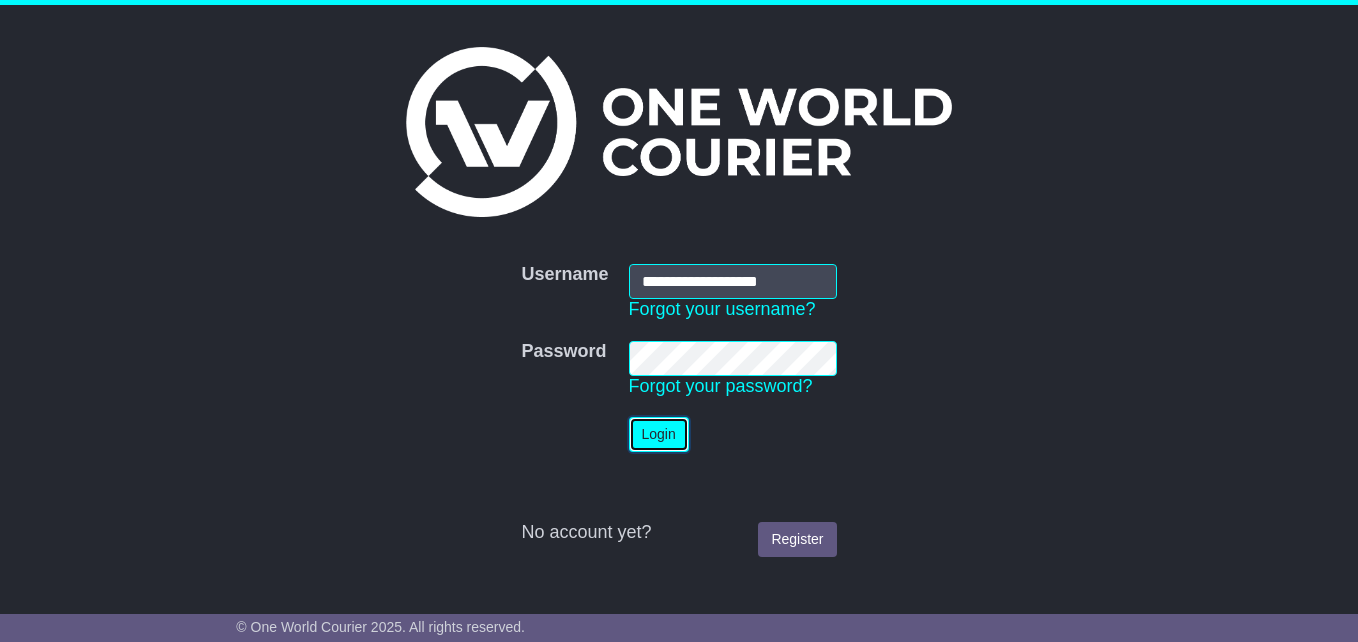 click on "Login" at bounding box center [659, 434] 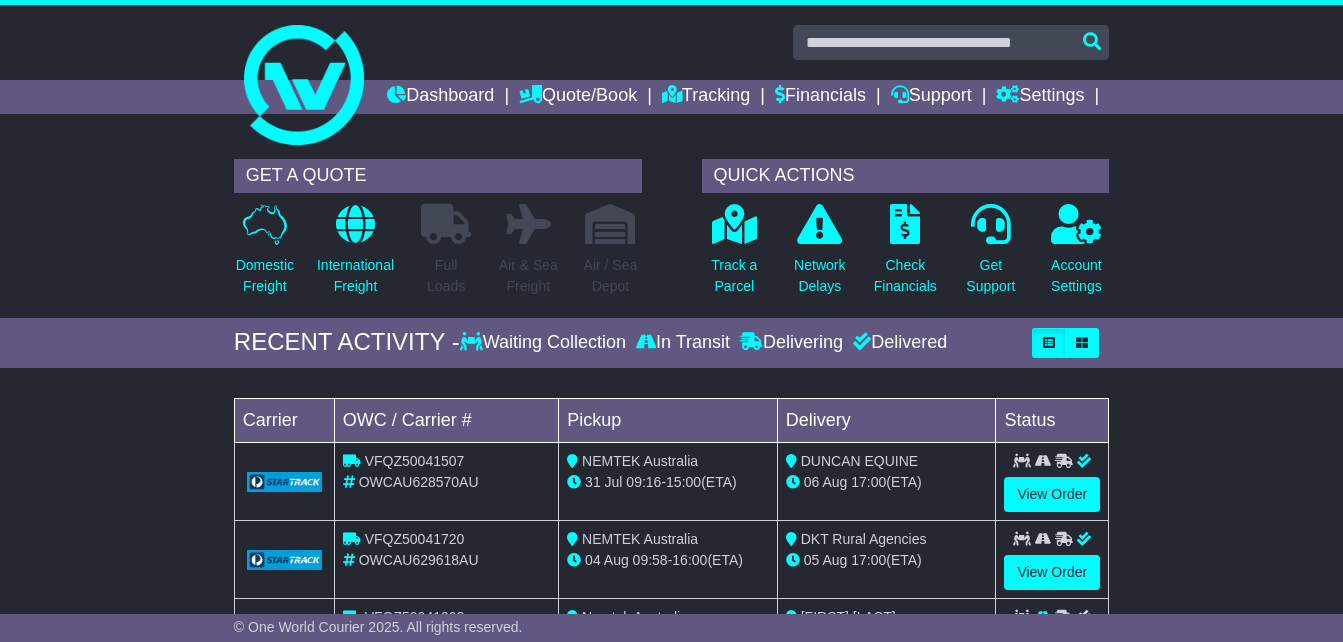 scroll, scrollTop: 0, scrollLeft: 0, axis: both 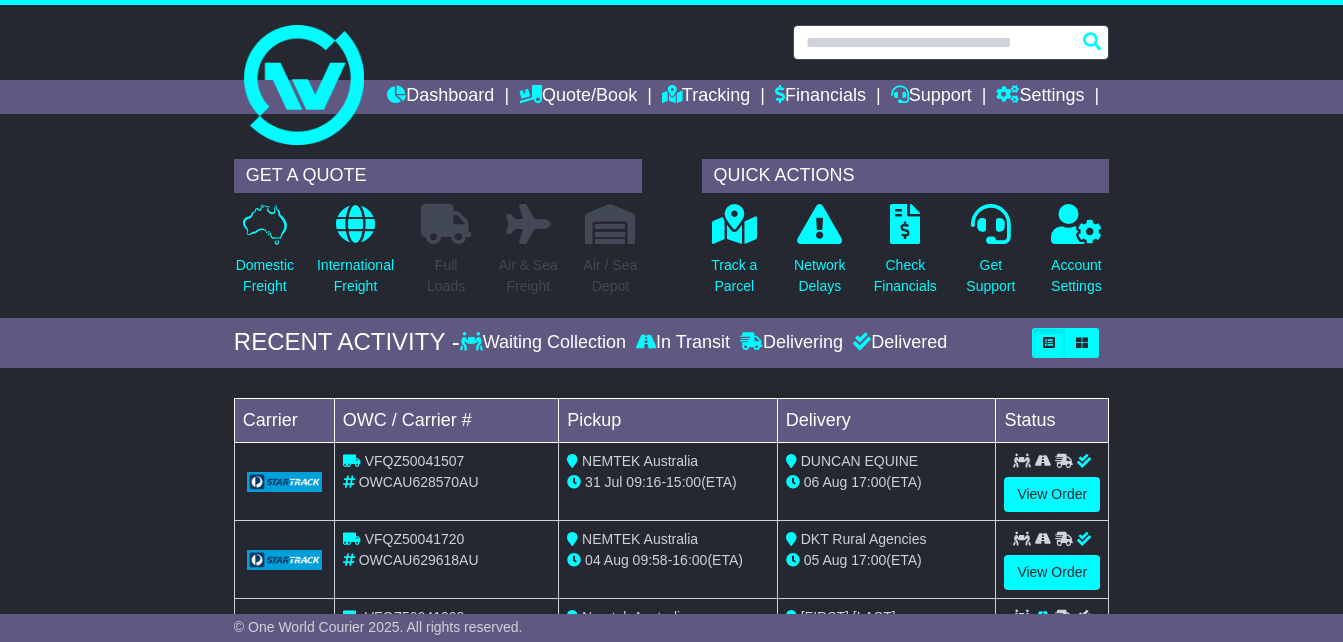click at bounding box center (951, 42) 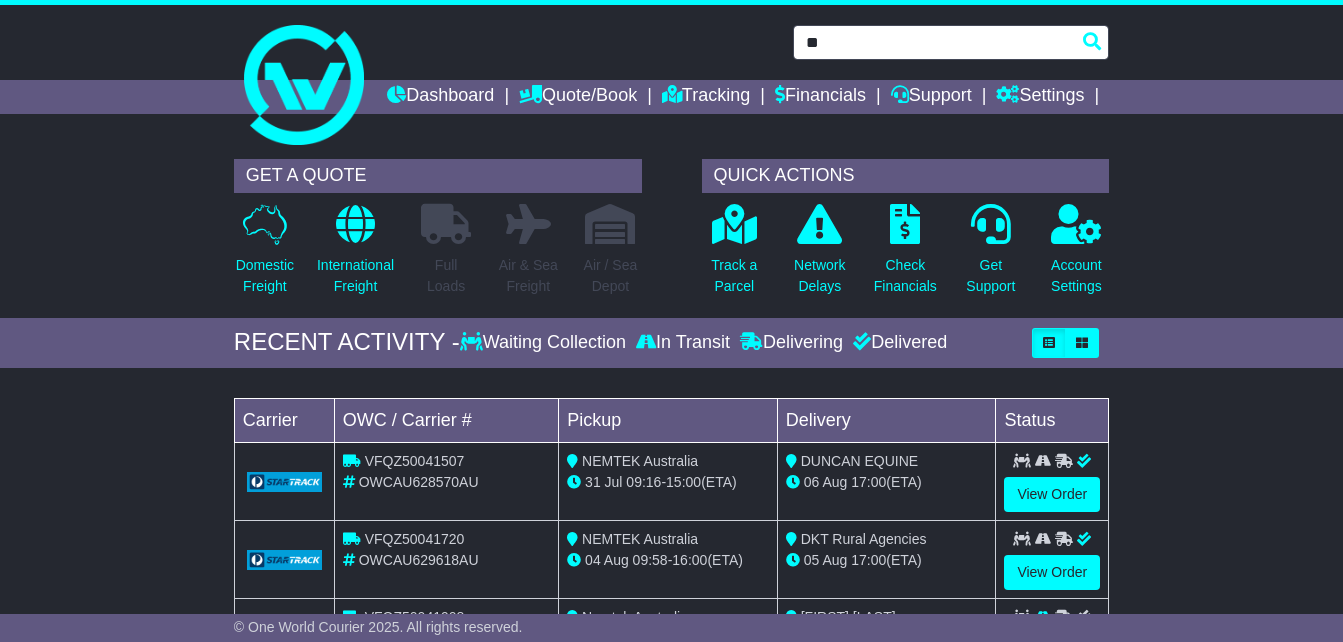 type on "***" 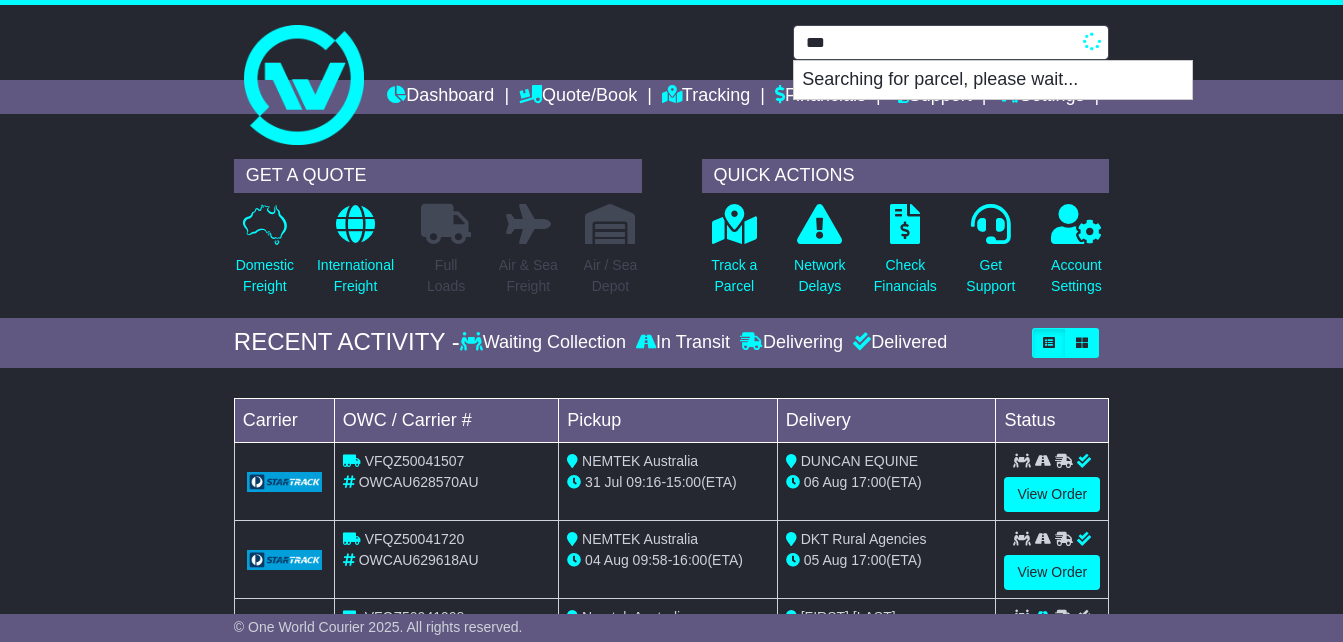 type on "**********" 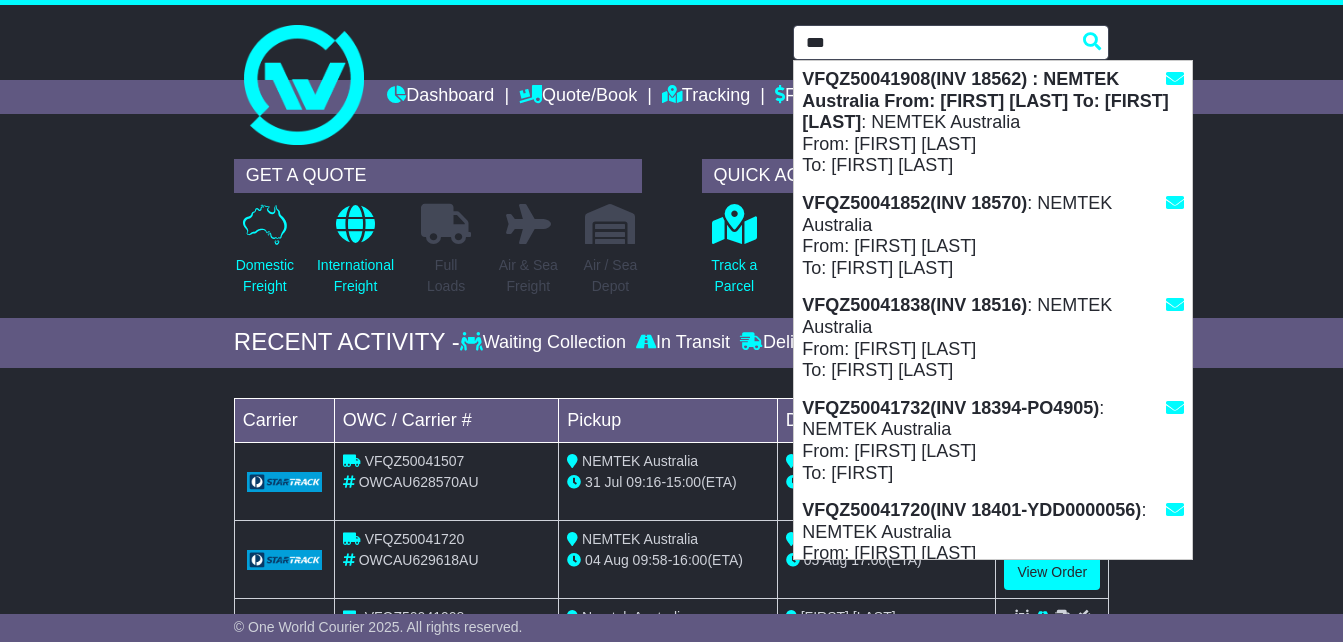 type 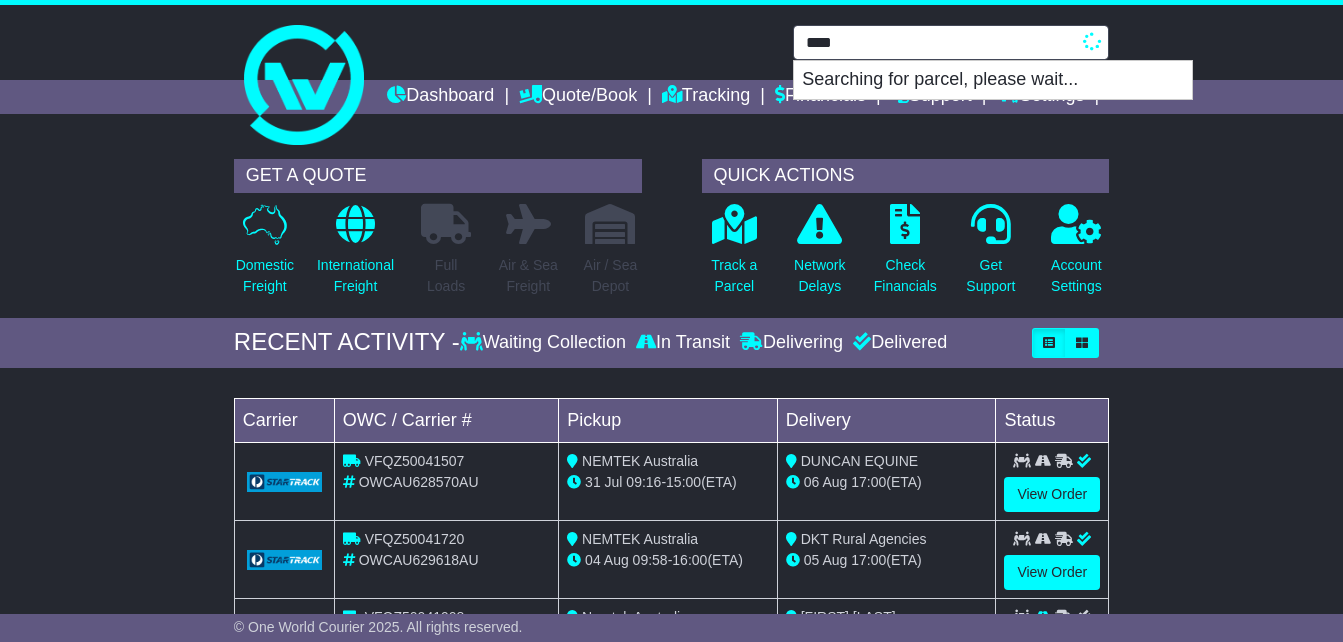 type on "**********" 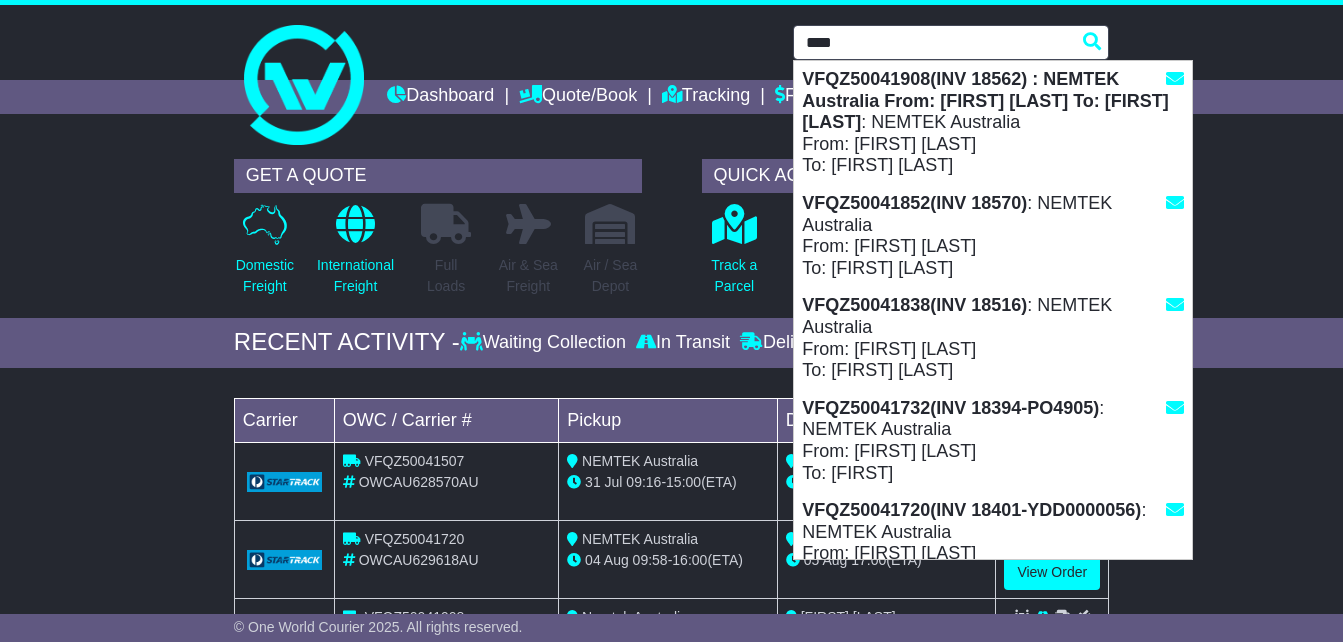 type 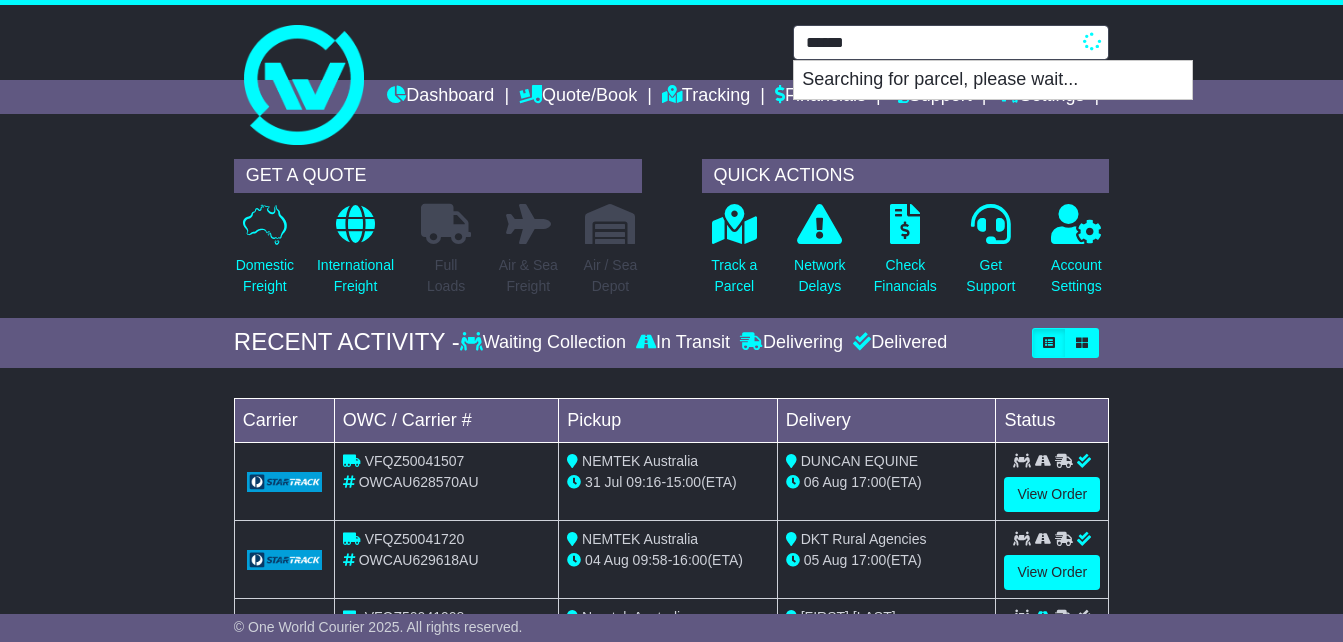 type on "*******" 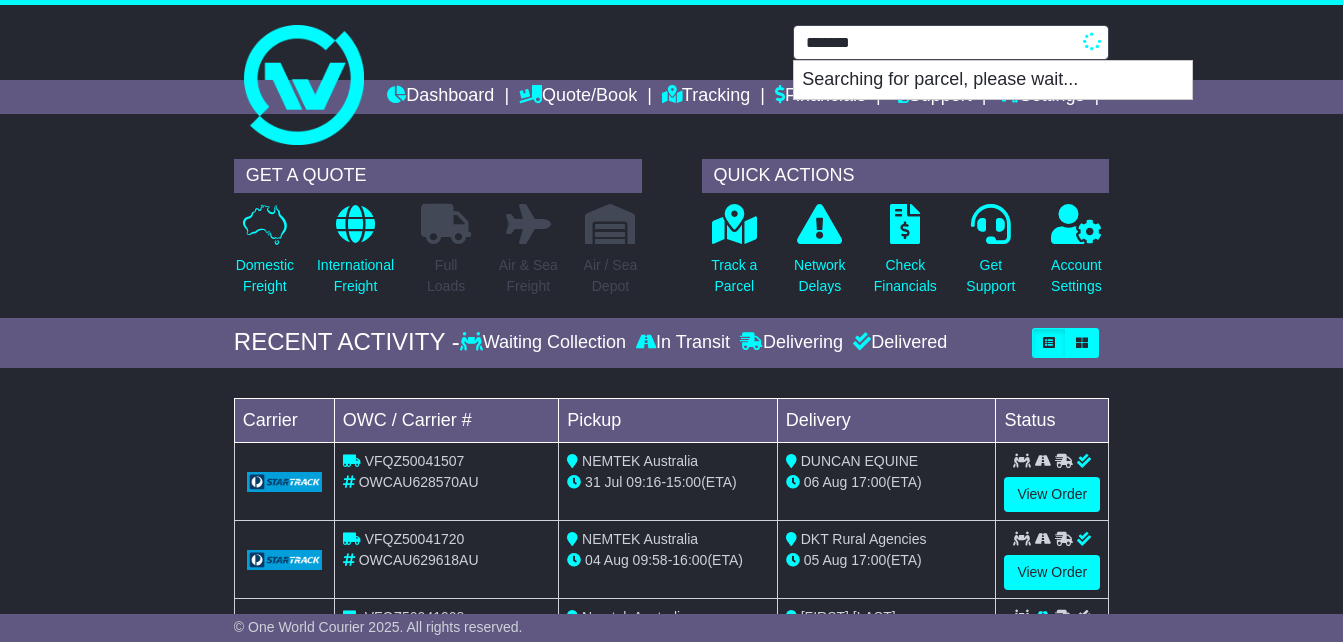 type on "**********" 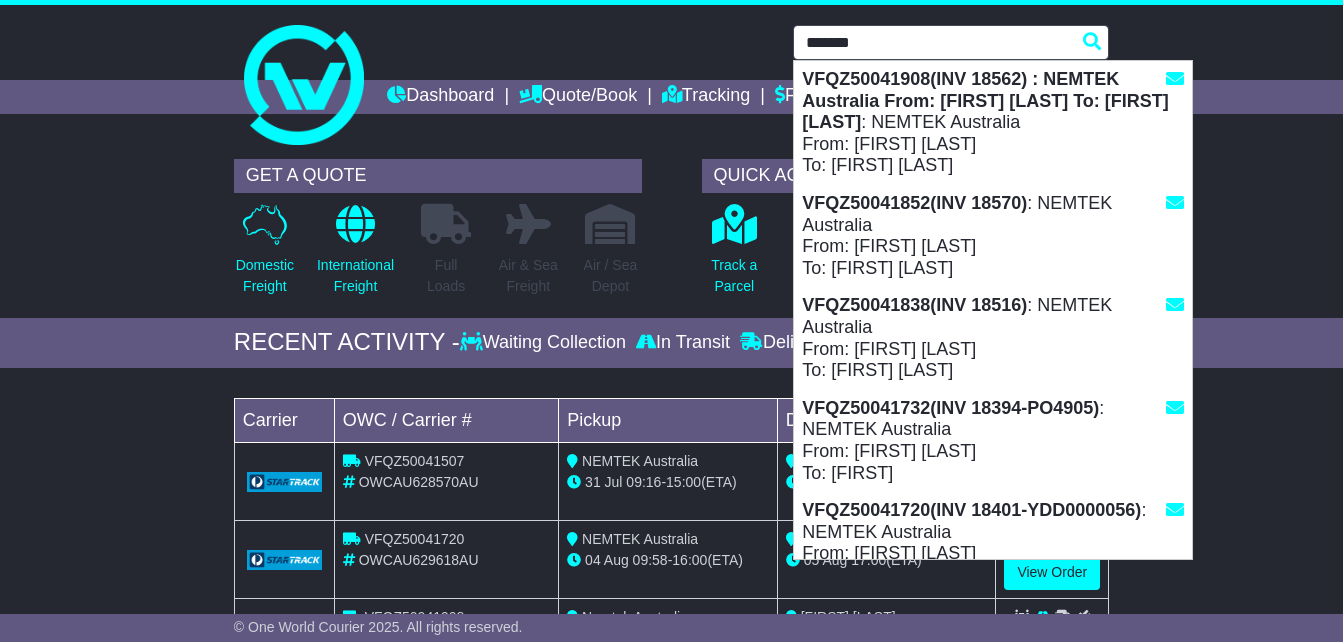 type 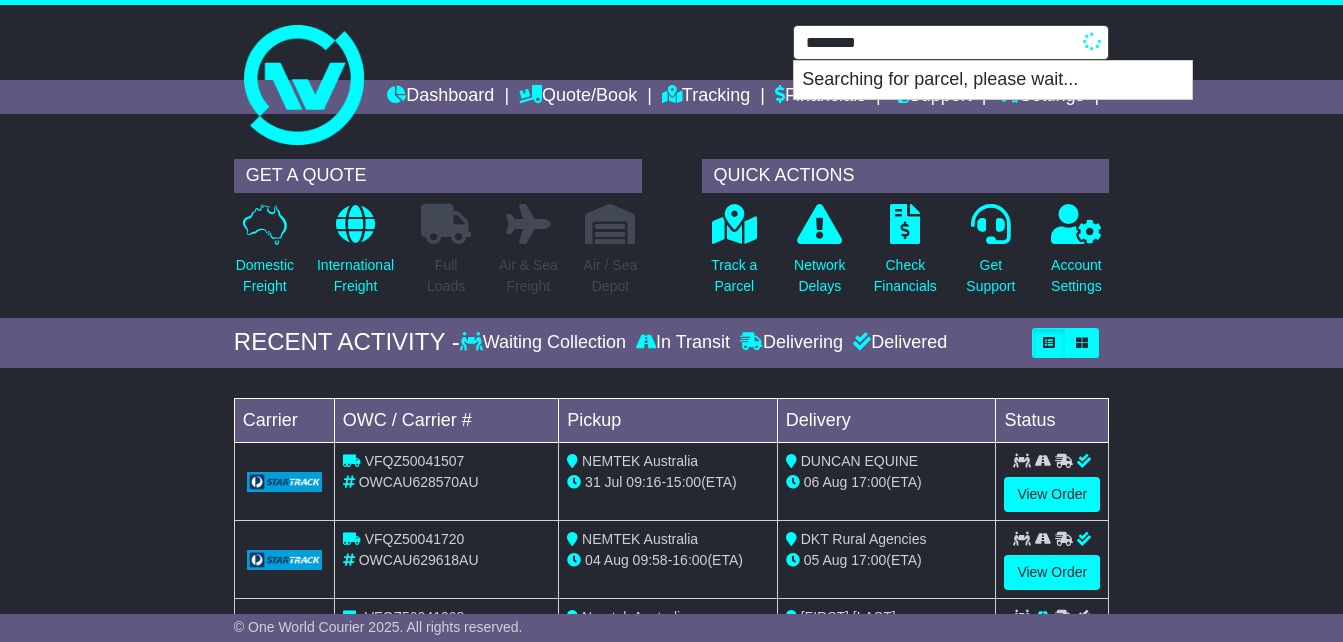 type on "**********" 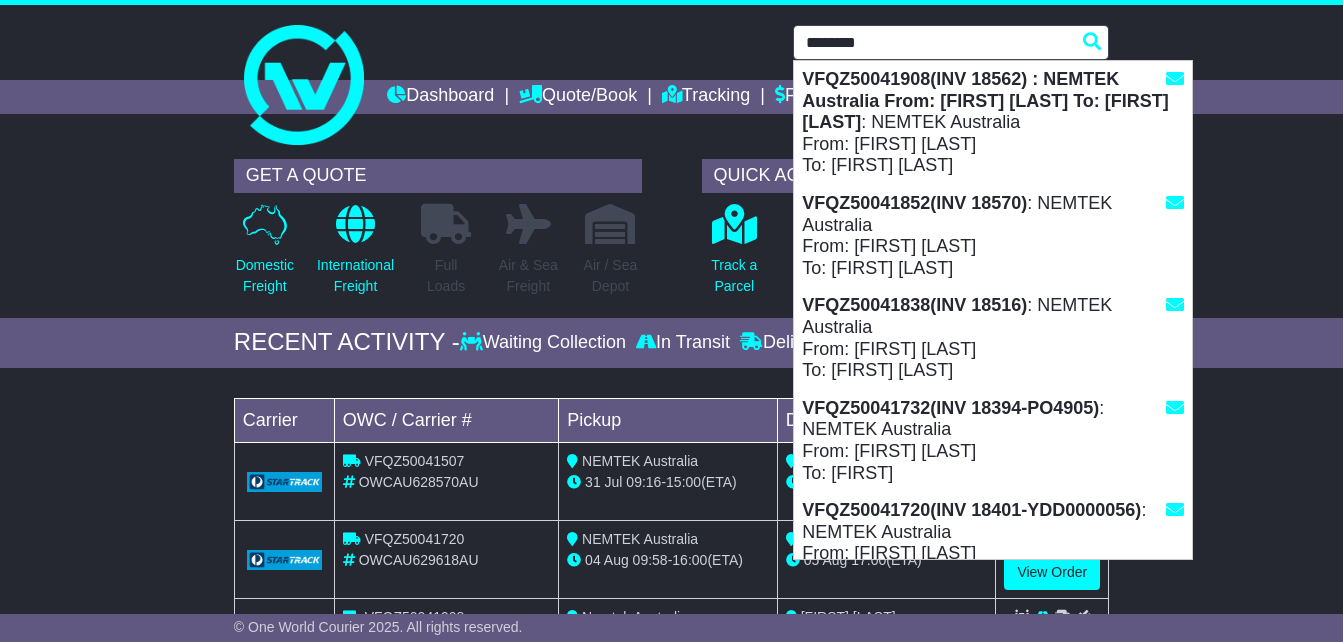 type 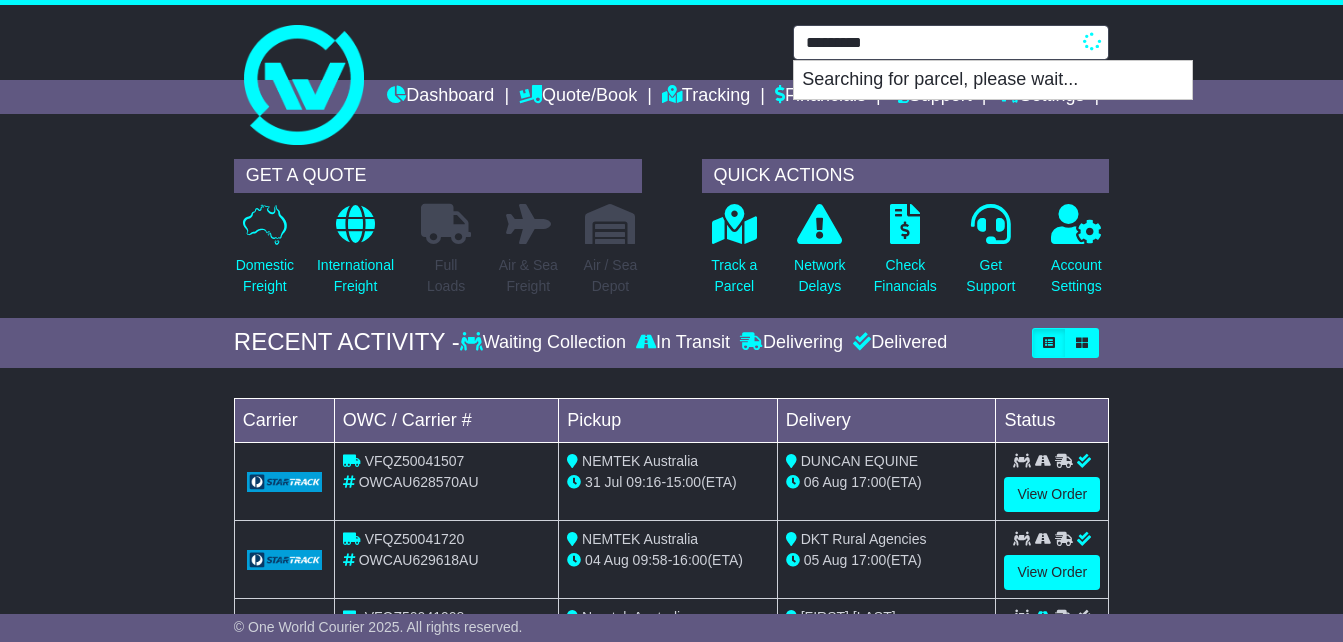 type on "**********" 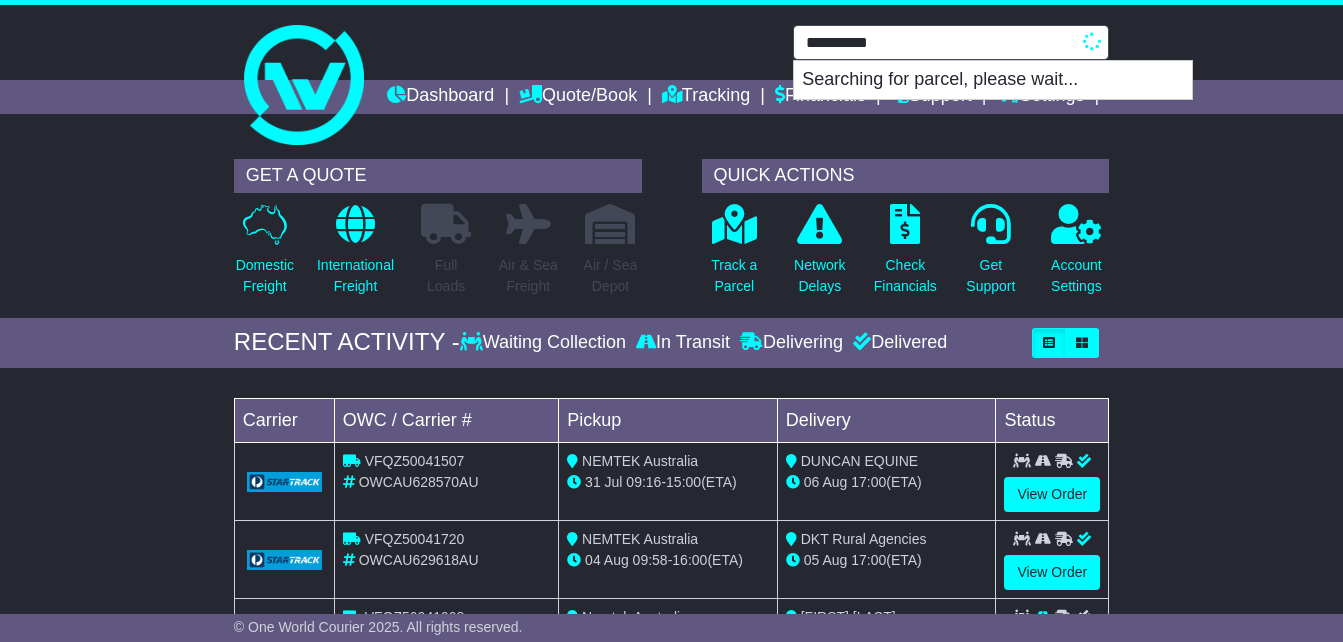 type on "**********" 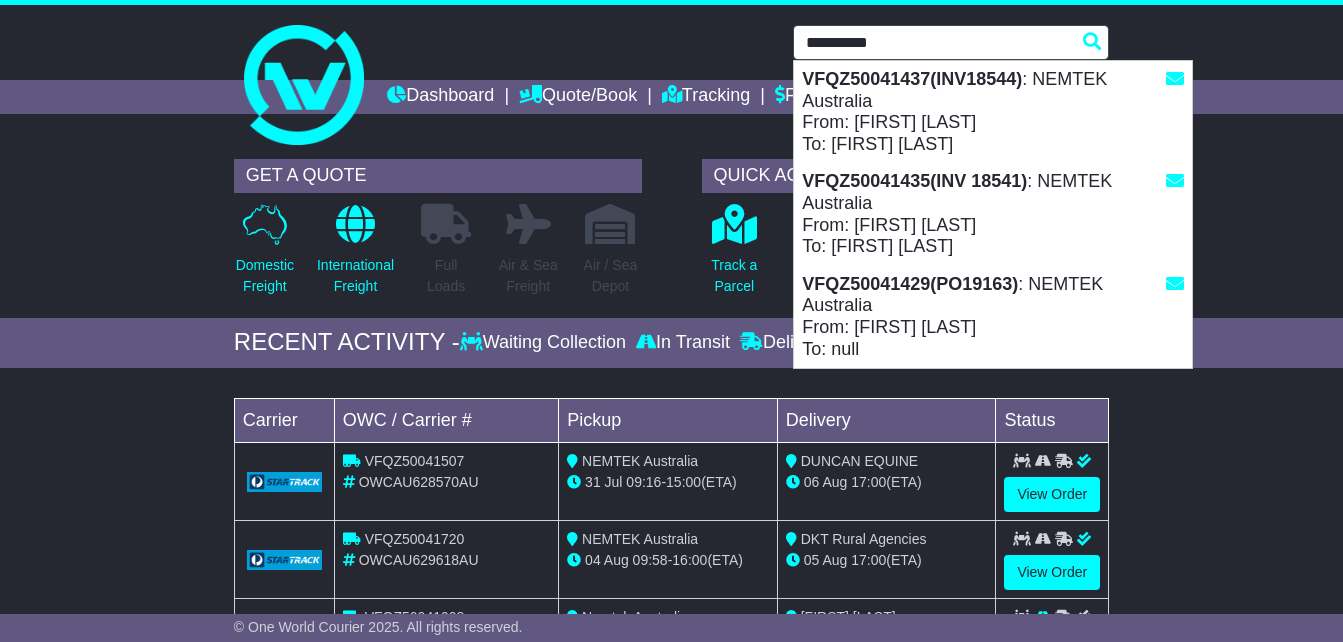 type 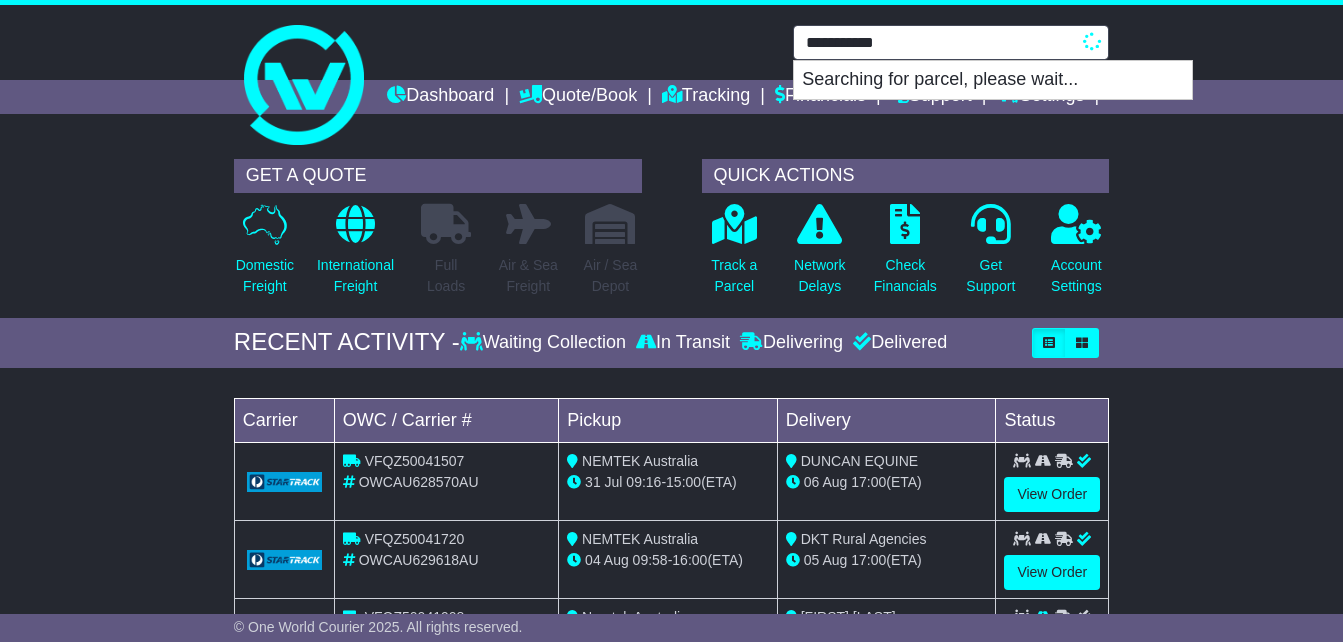 type on "**********" 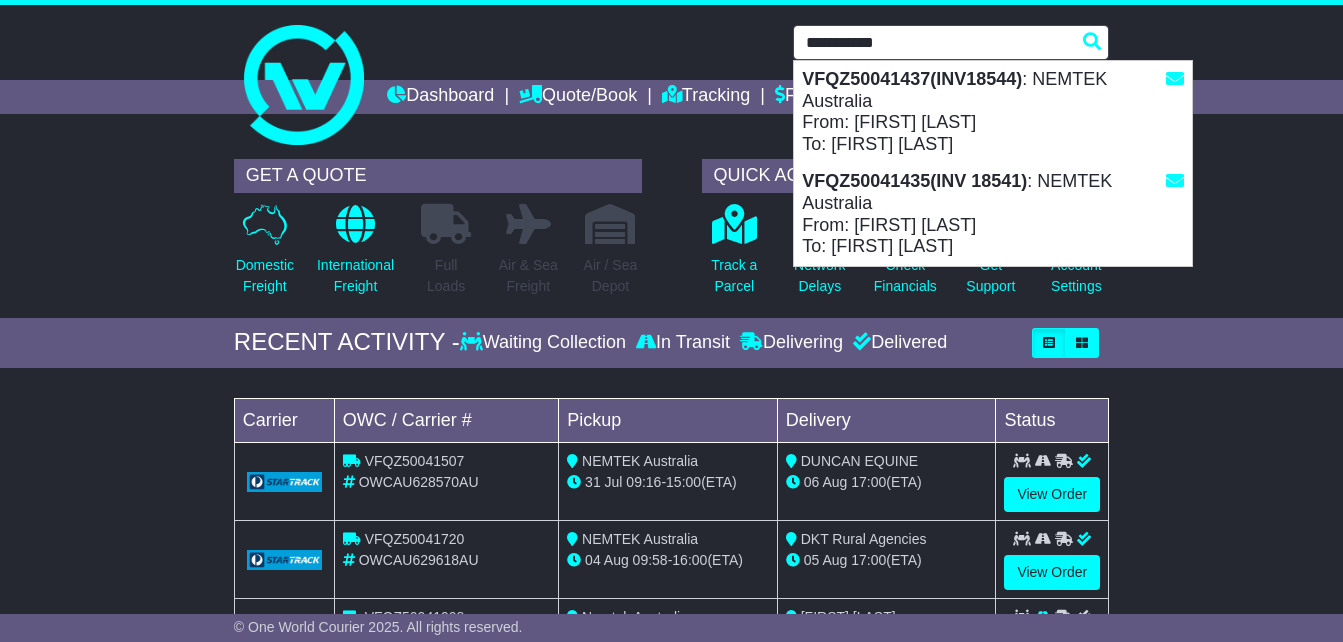 type 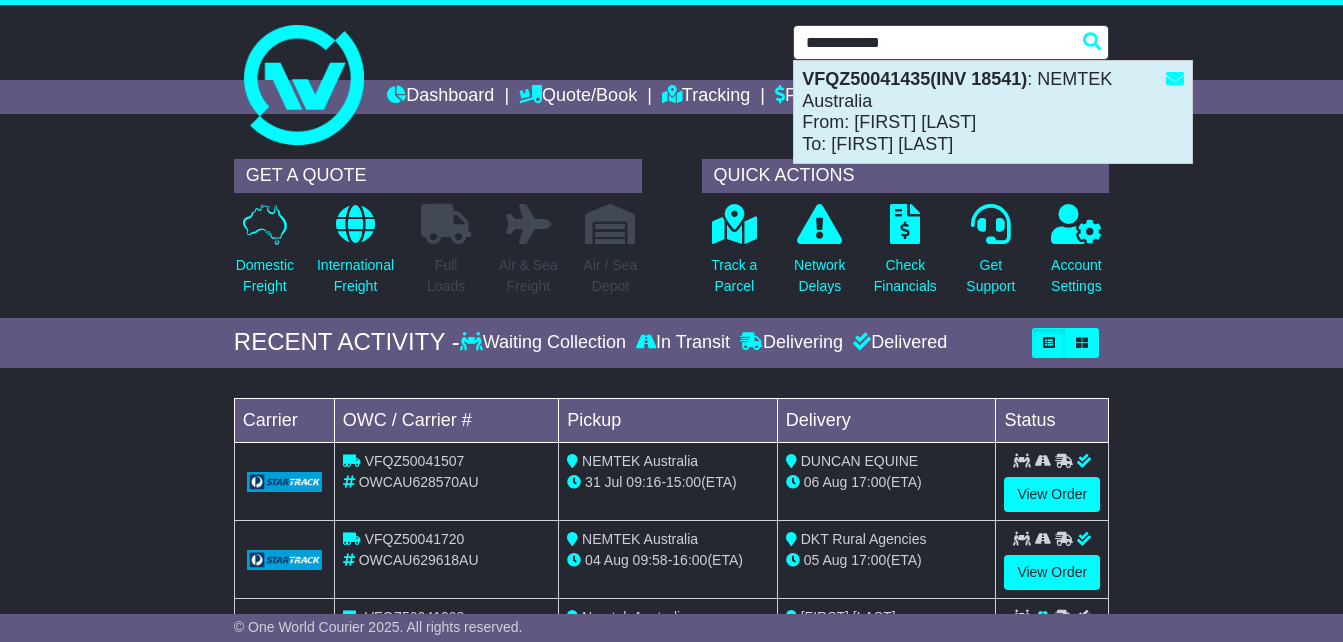 click on "VFQZ50041435(INV 18541) : NEMTEK Australia From: Peter Veal To: Michael O'Brien" at bounding box center [993, 112] 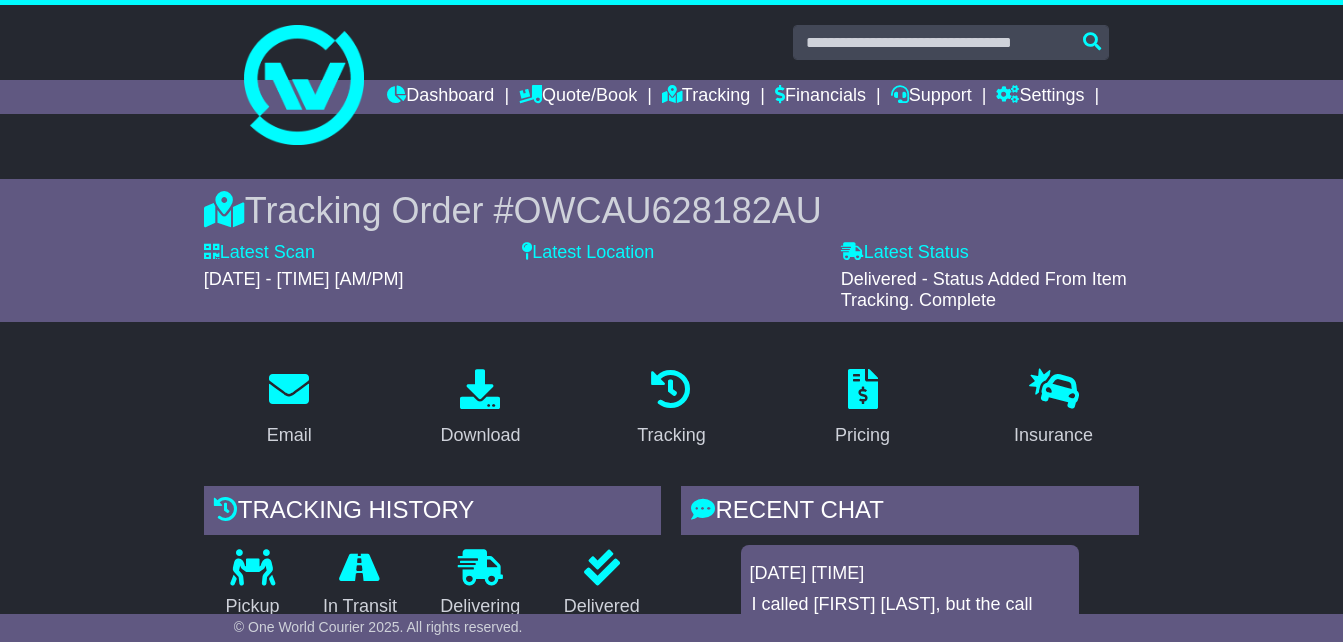 scroll, scrollTop: 0, scrollLeft: 0, axis: both 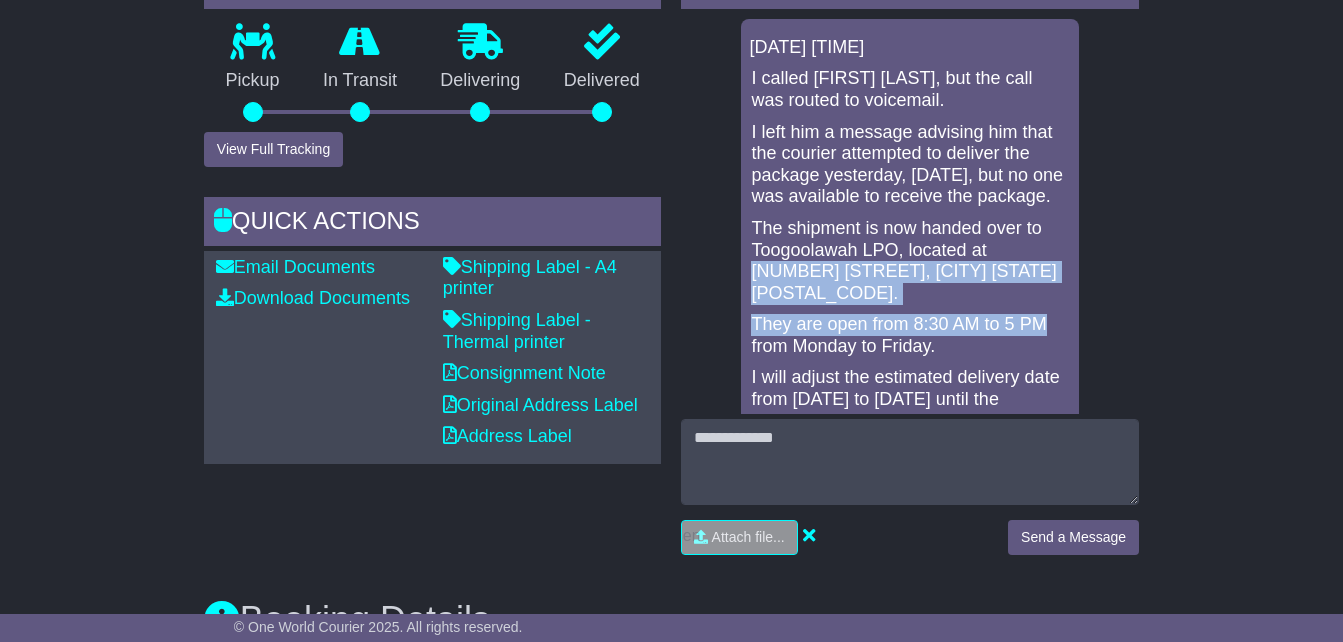 drag, startPoint x: 1045, startPoint y: 360, endPoint x: 1014, endPoint y: 291, distance: 75.643906 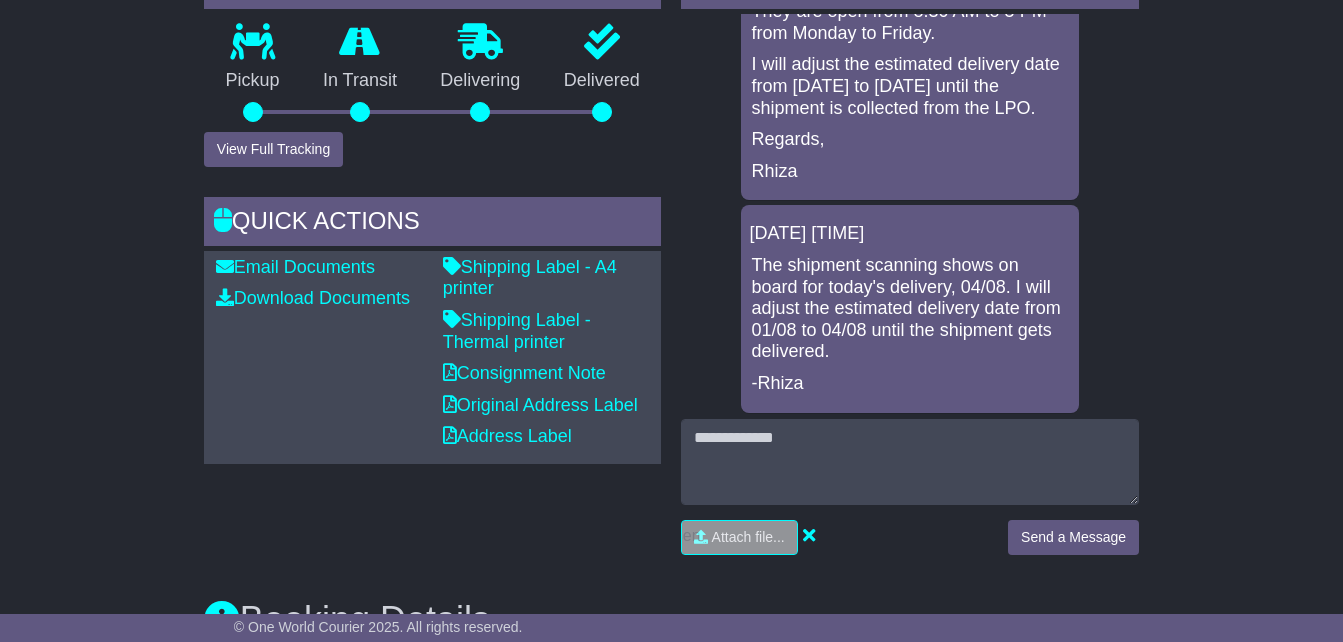 scroll, scrollTop: 317, scrollLeft: 0, axis: vertical 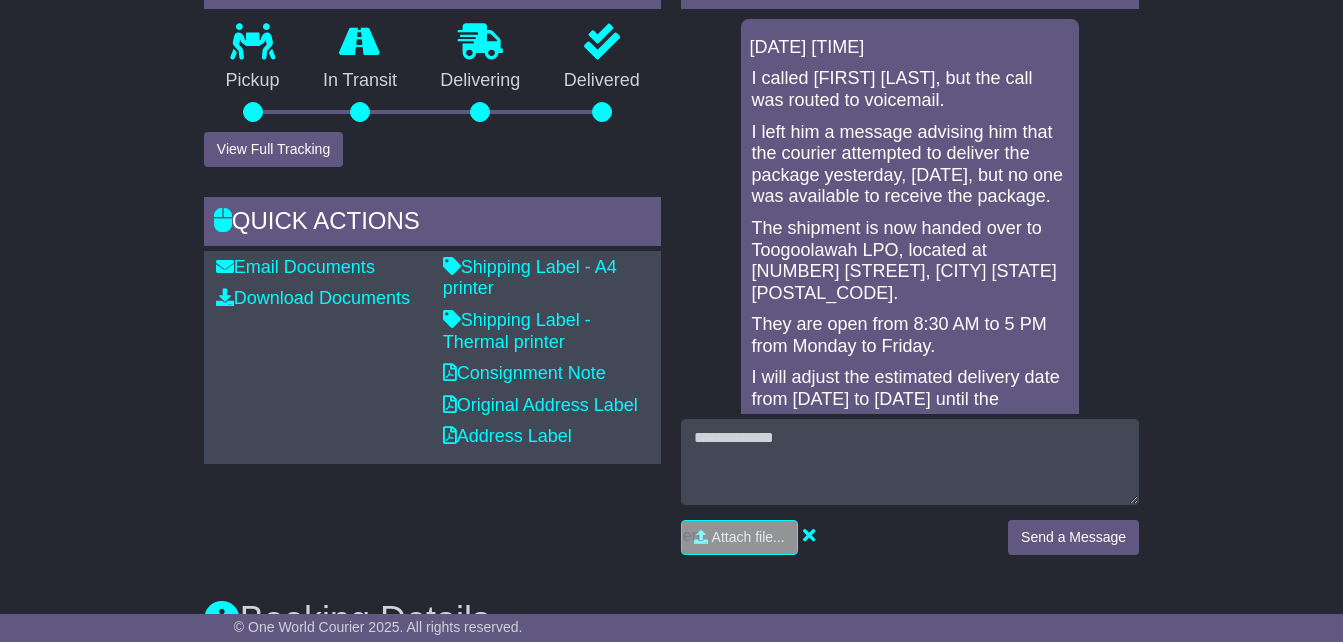 drag, startPoint x: 1129, startPoint y: 169, endPoint x: 1118, endPoint y: 137, distance: 33.83785 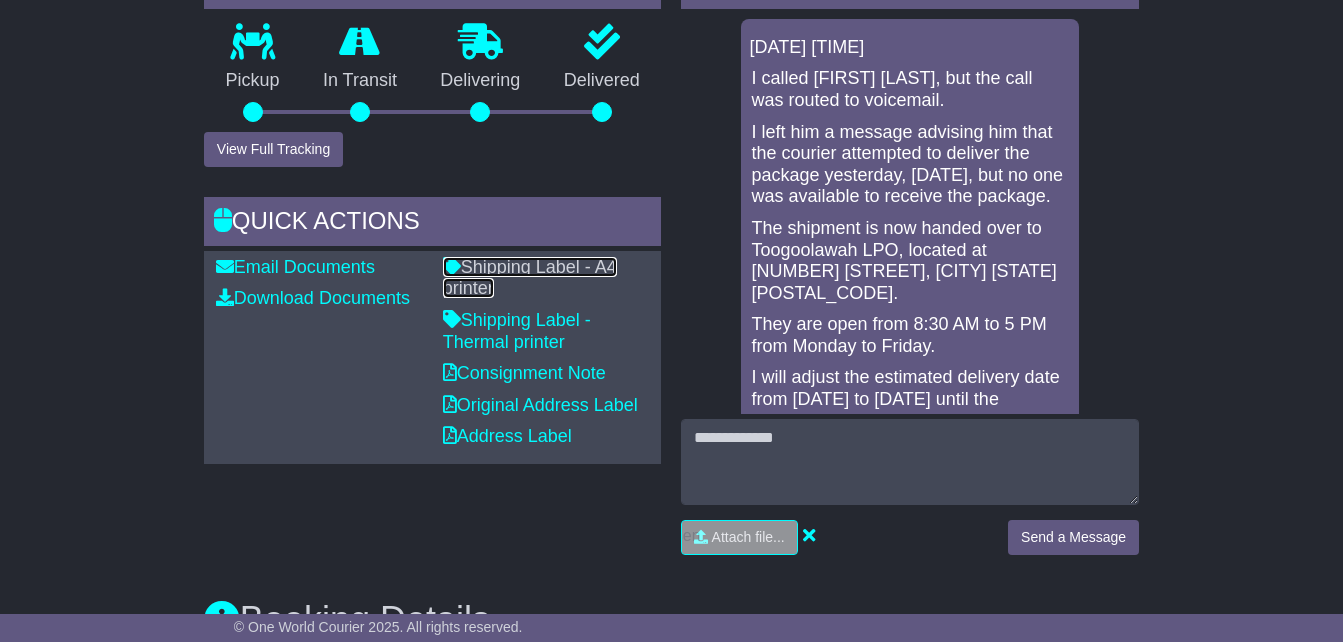 click on "Shipping Label - A4 printer" at bounding box center [530, 278] 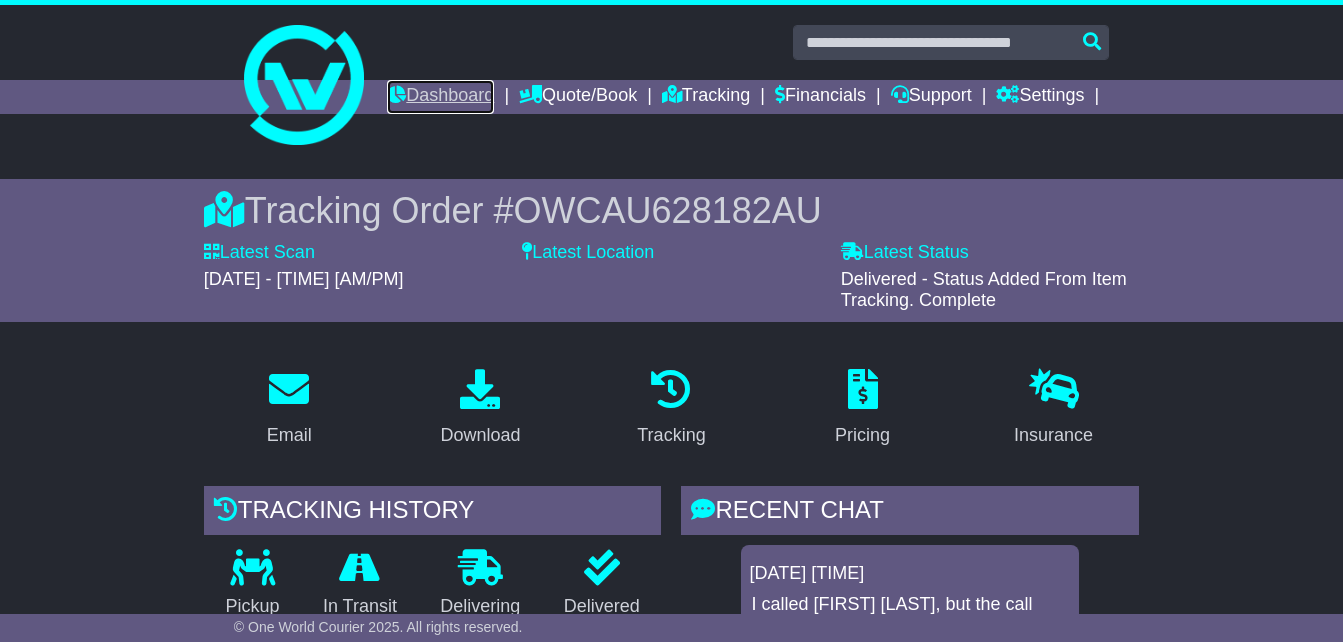 click on "Dashboard" at bounding box center (440, 97) 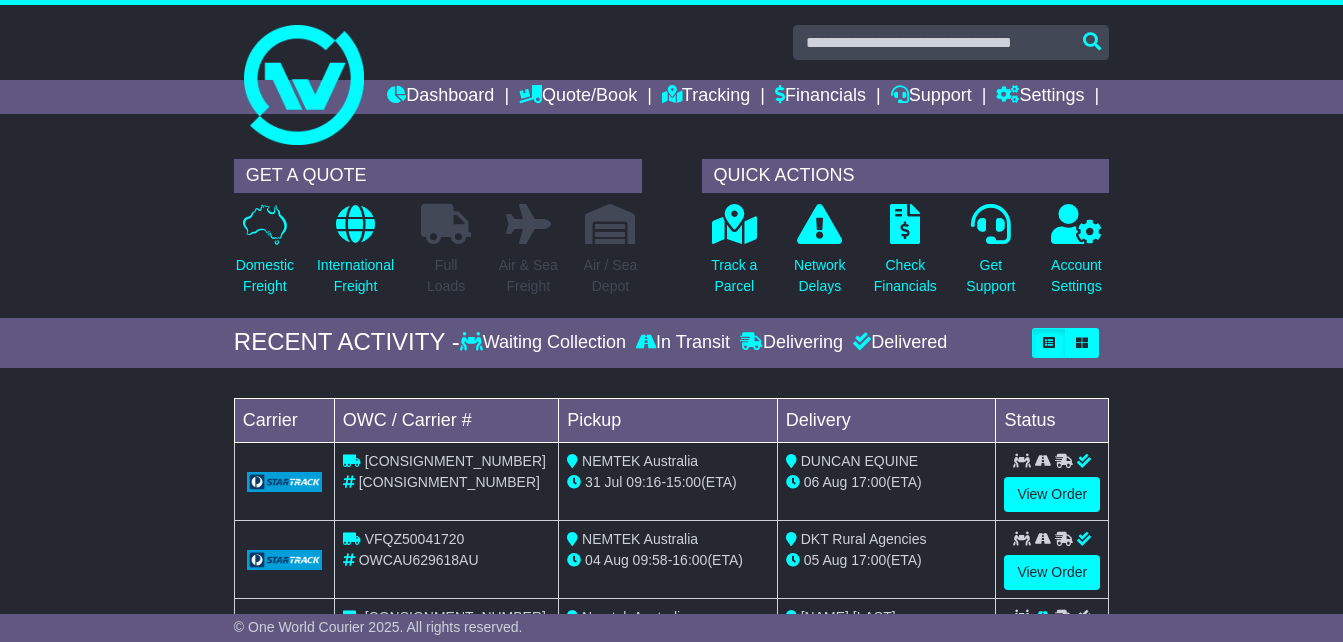 scroll, scrollTop: 0, scrollLeft: 0, axis: both 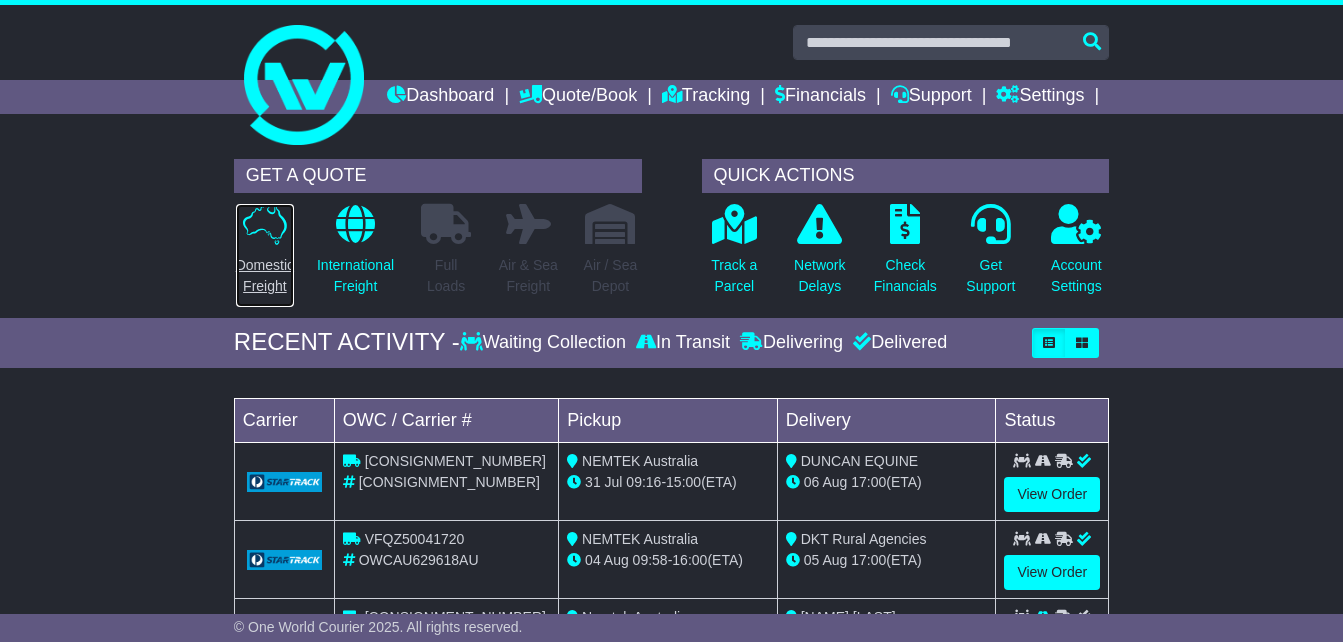 click on "Domestic Freight" at bounding box center (265, 276) 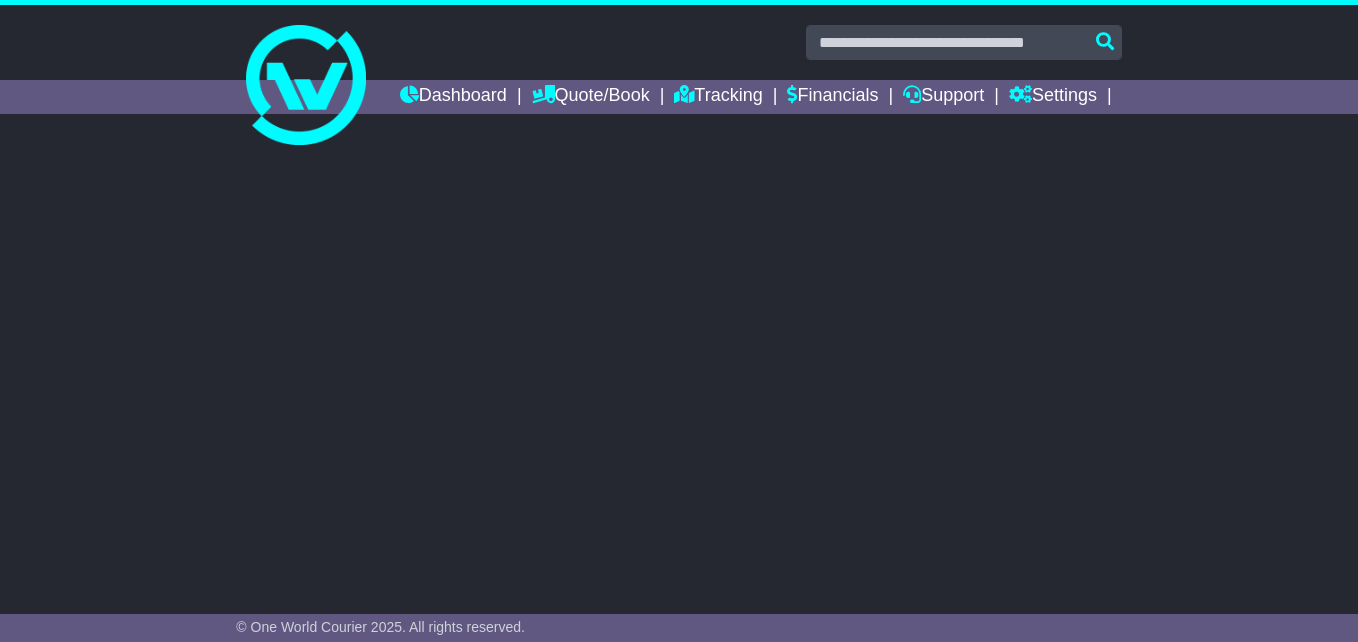 scroll, scrollTop: 0, scrollLeft: 0, axis: both 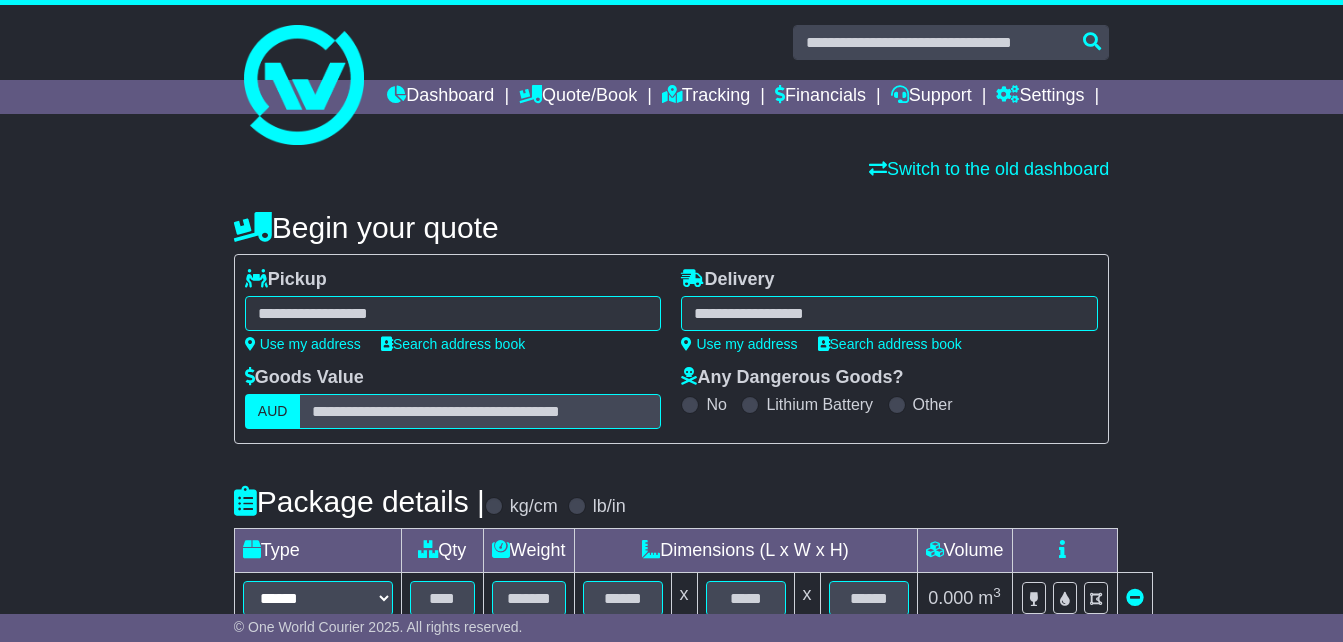 click at bounding box center [453, 313] 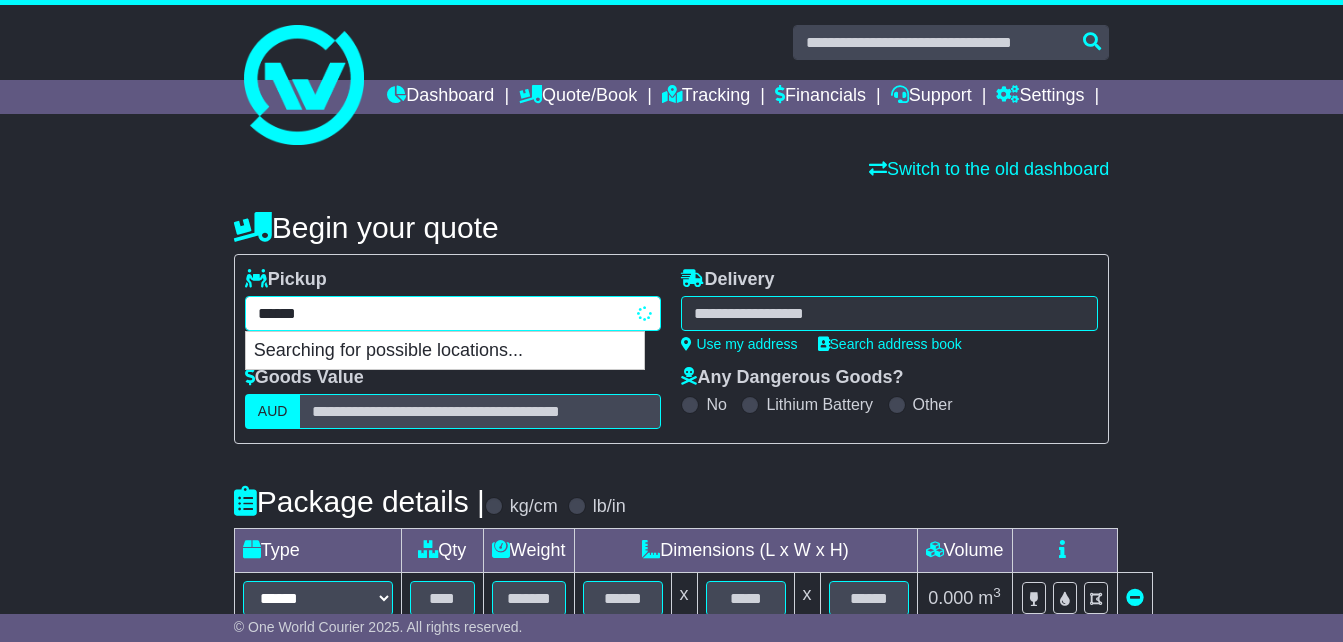 type on "*******" 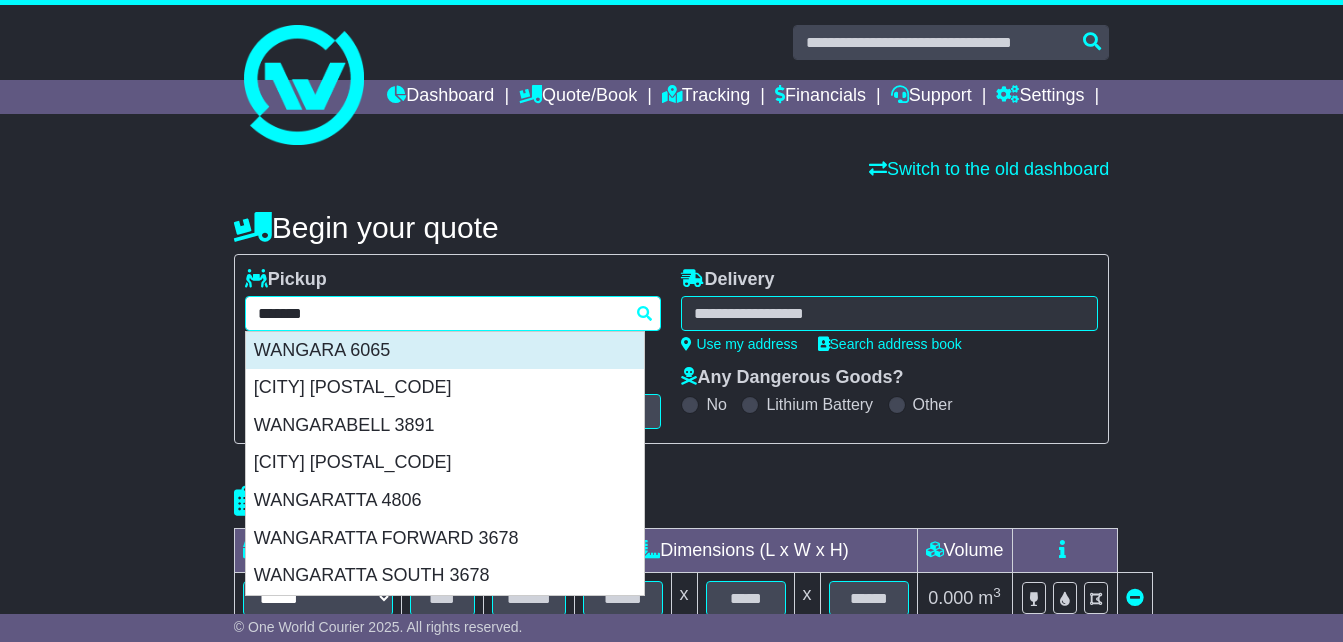 click on "WANGARA 6065" at bounding box center (445, 351) 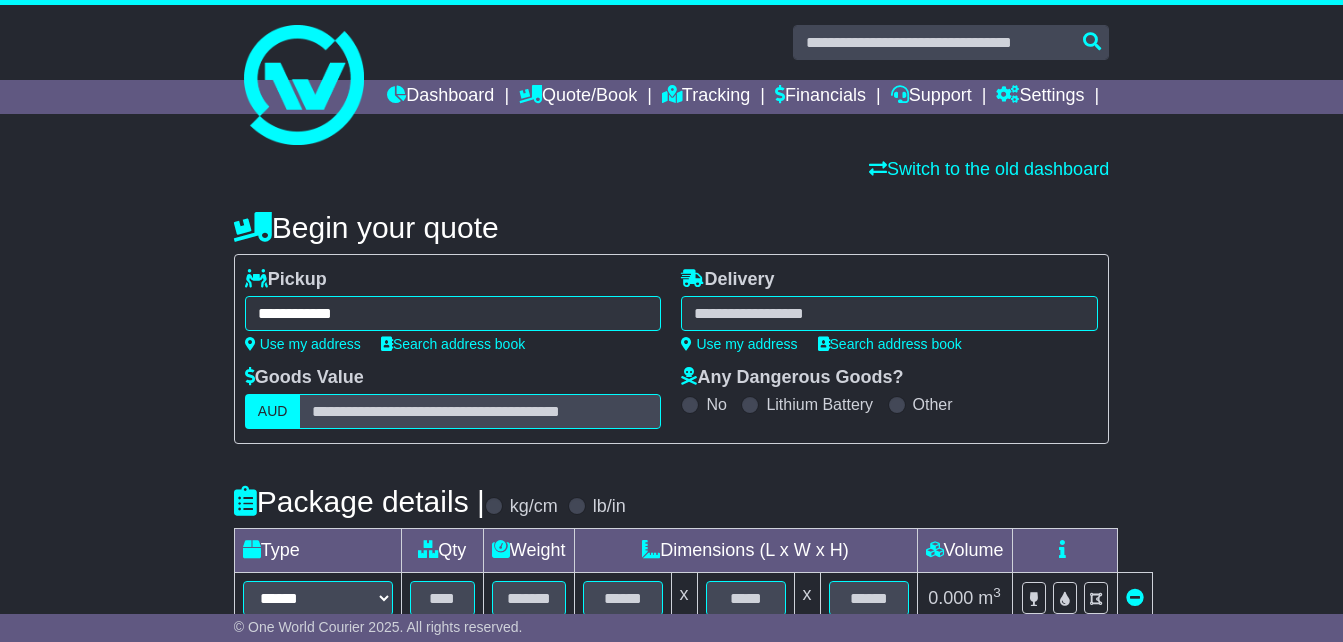type on "**********" 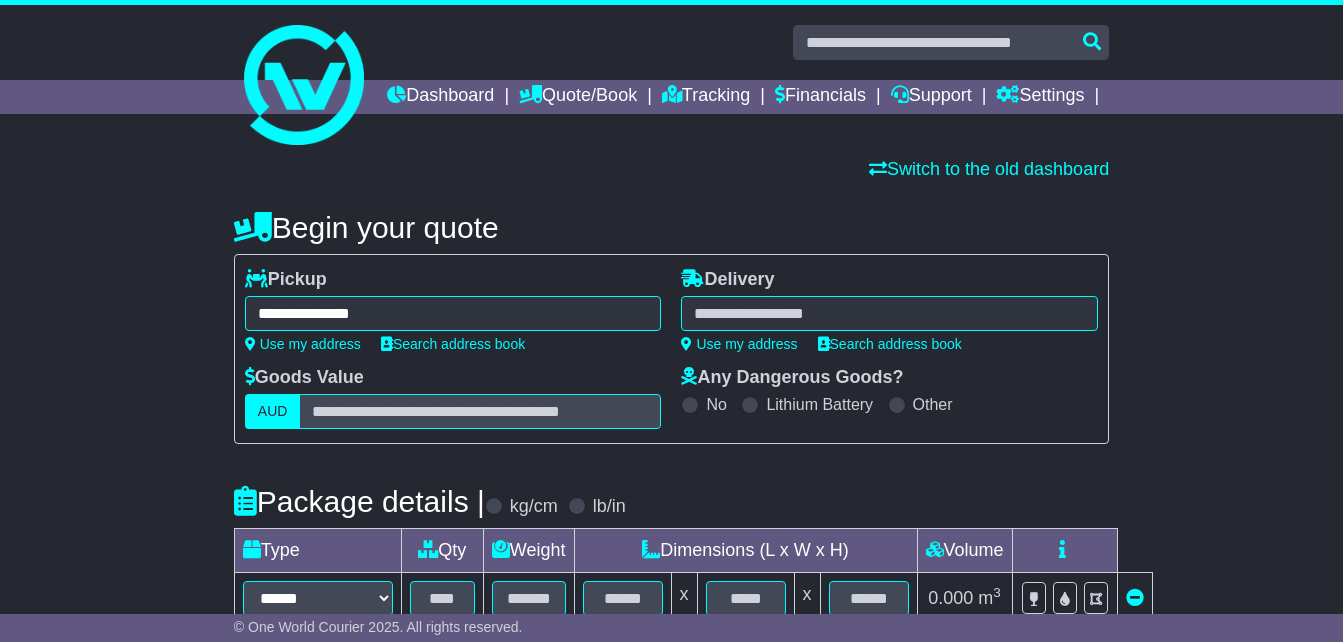 click at bounding box center [889, 313] 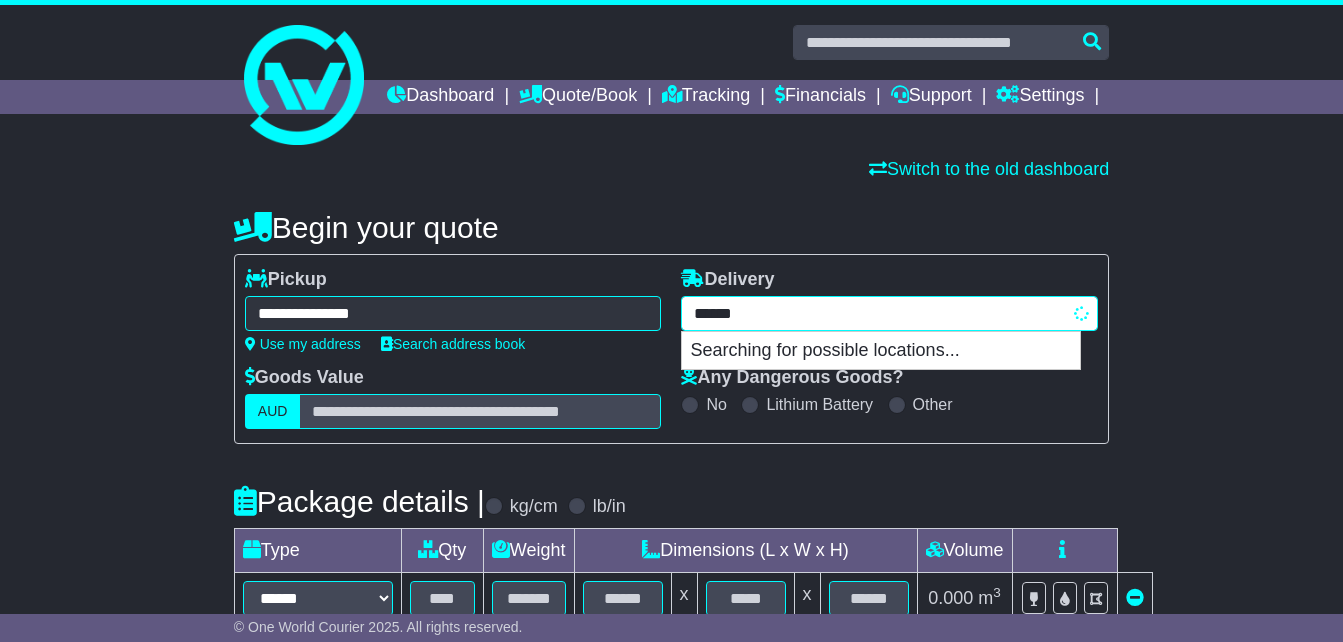 type on "*******" 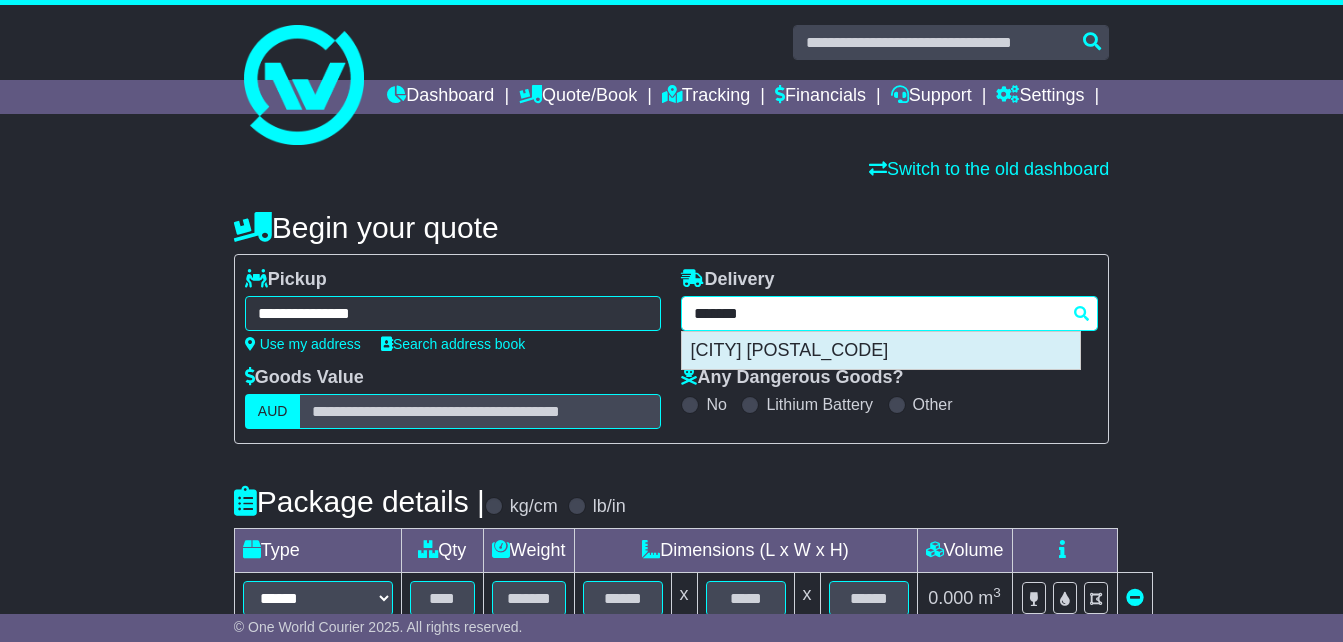 click on "[CITY] [POSTAL_CODE]" at bounding box center (881, 351) 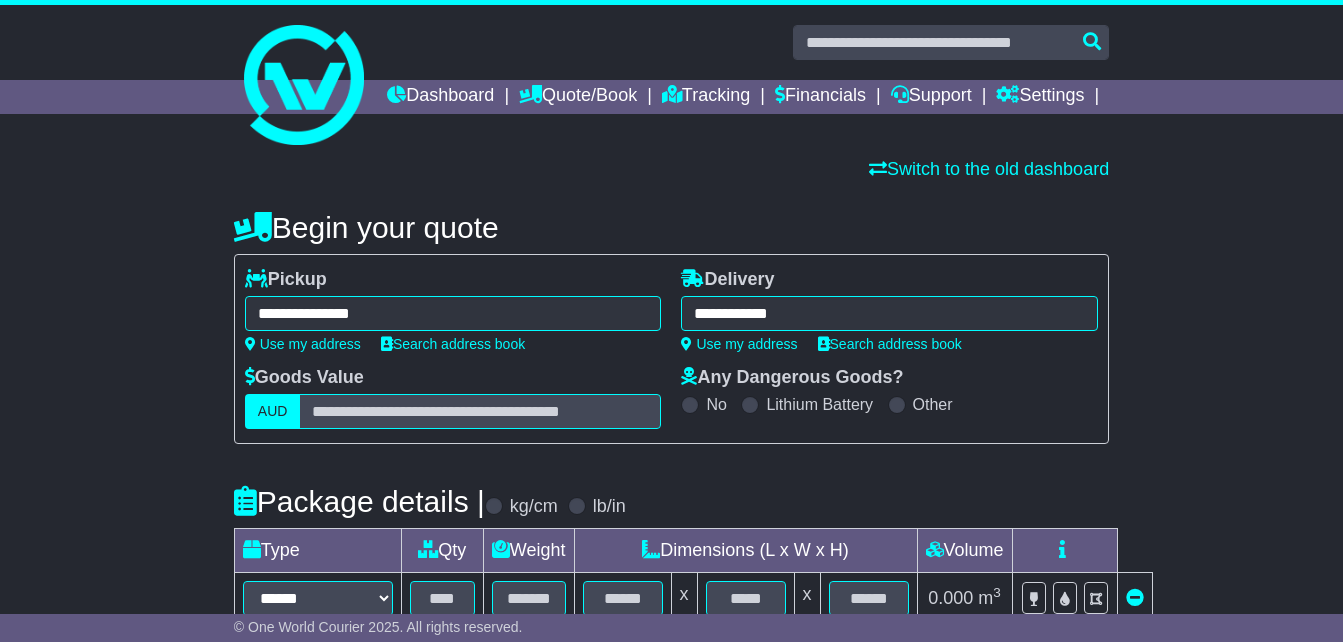 type on "**********" 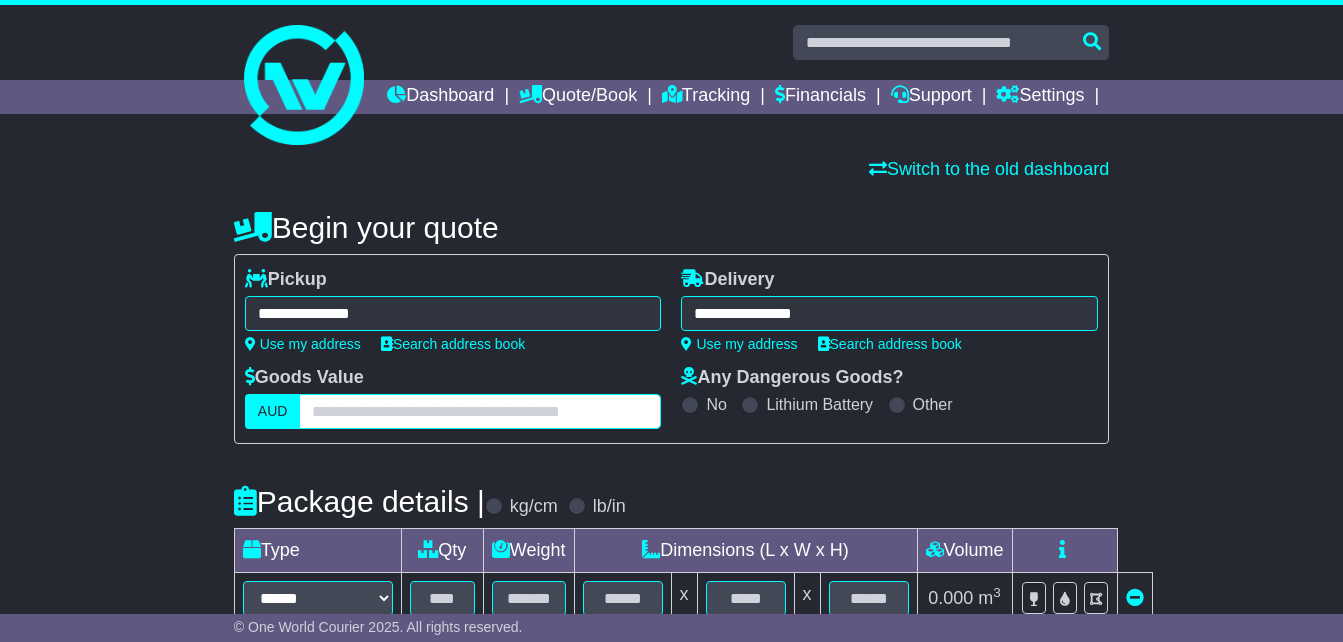 click at bounding box center (480, 411) 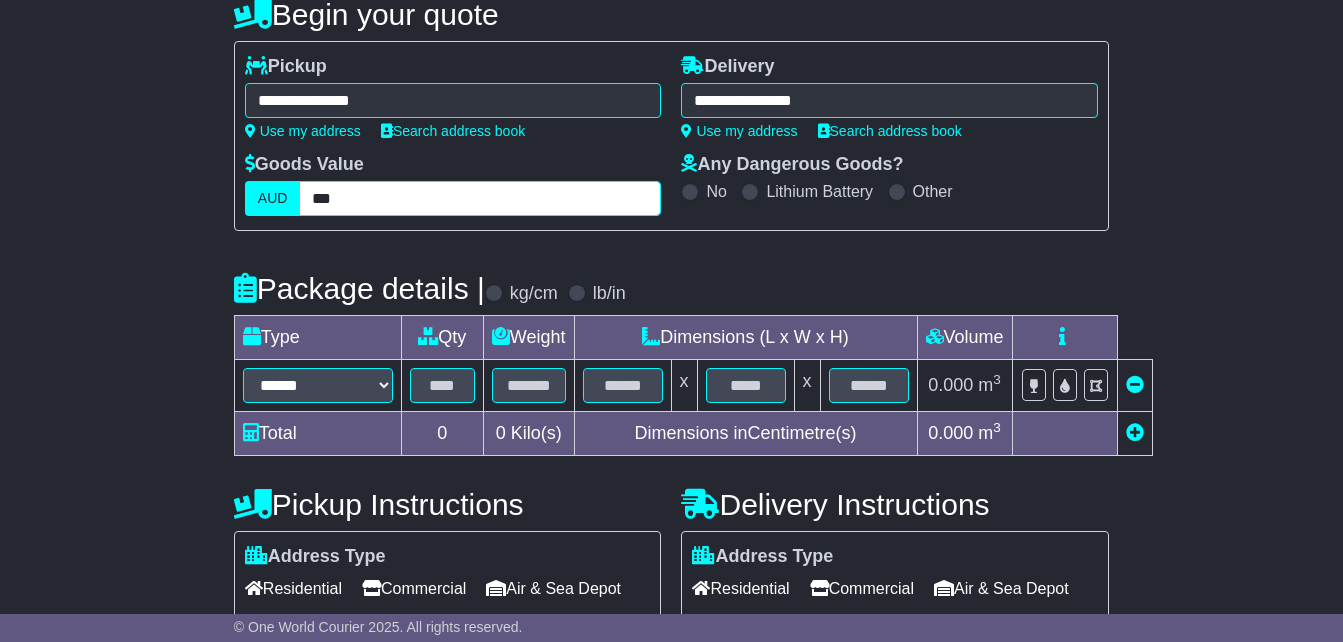 scroll, scrollTop: 236, scrollLeft: 0, axis: vertical 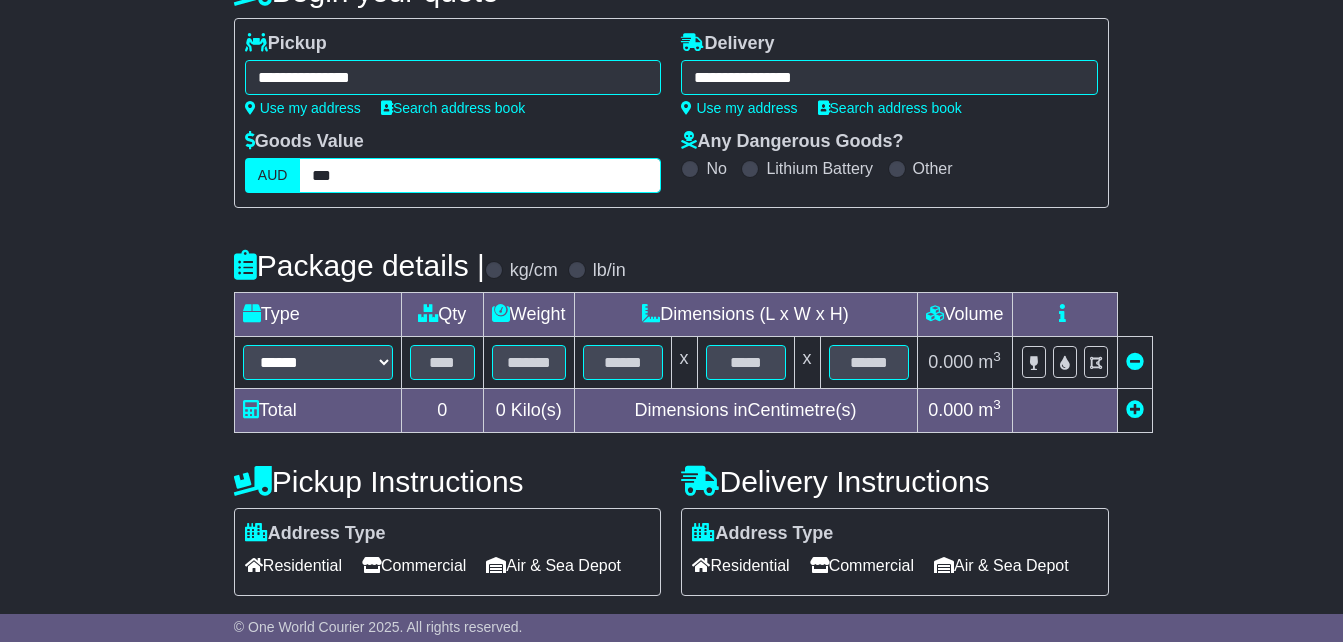 type on "***" 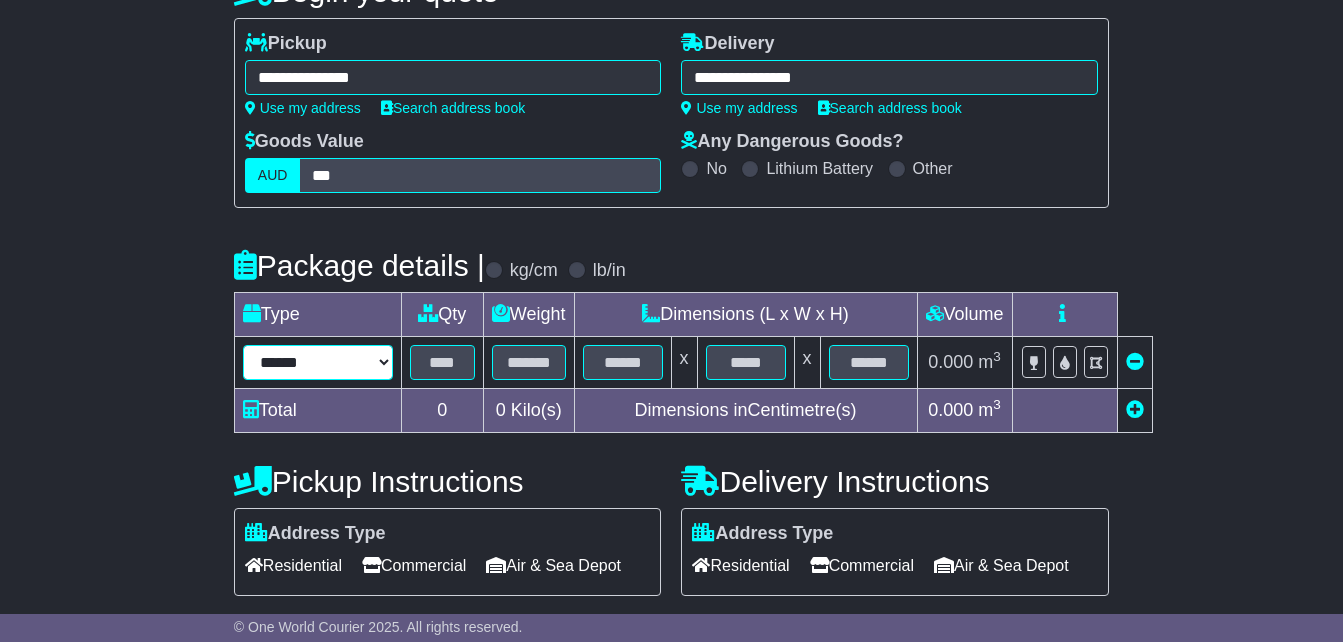 click on "****** ****** *** ******** ***** **** **** ****** *** *******" at bounding box center (318, 362) 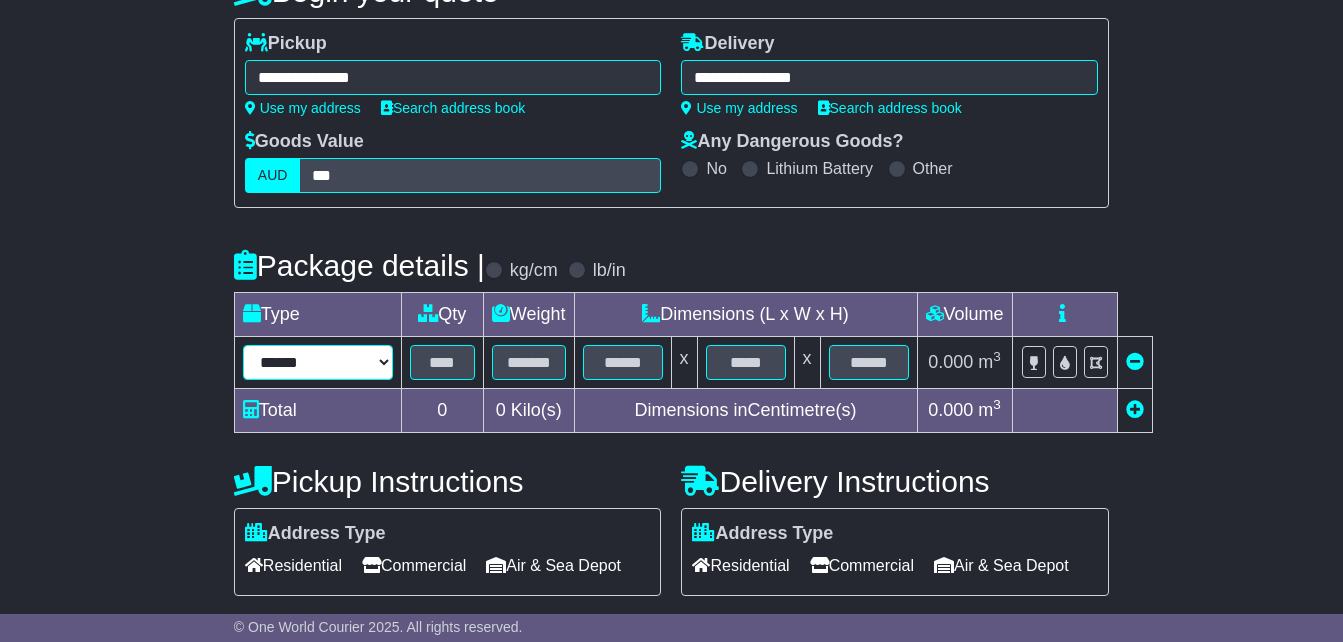select on "*****" 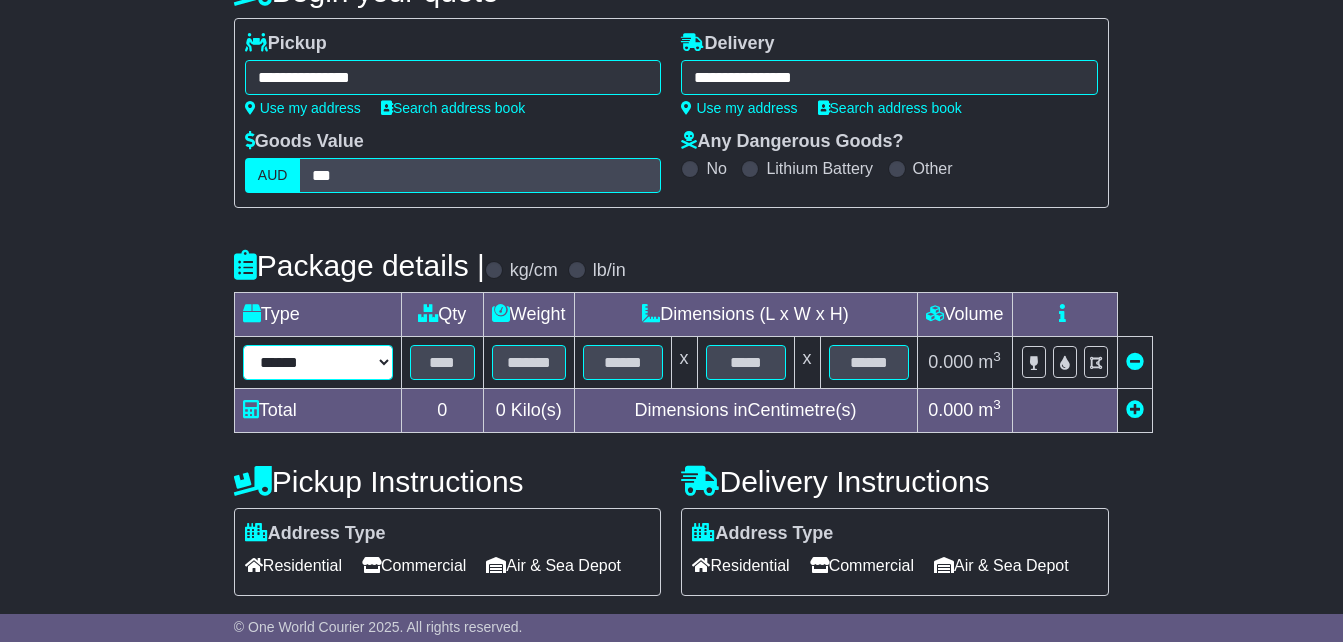 click on "****** ****** *** ******** ***** **** **** ****** *** *******" at bounding box center [318, 362] 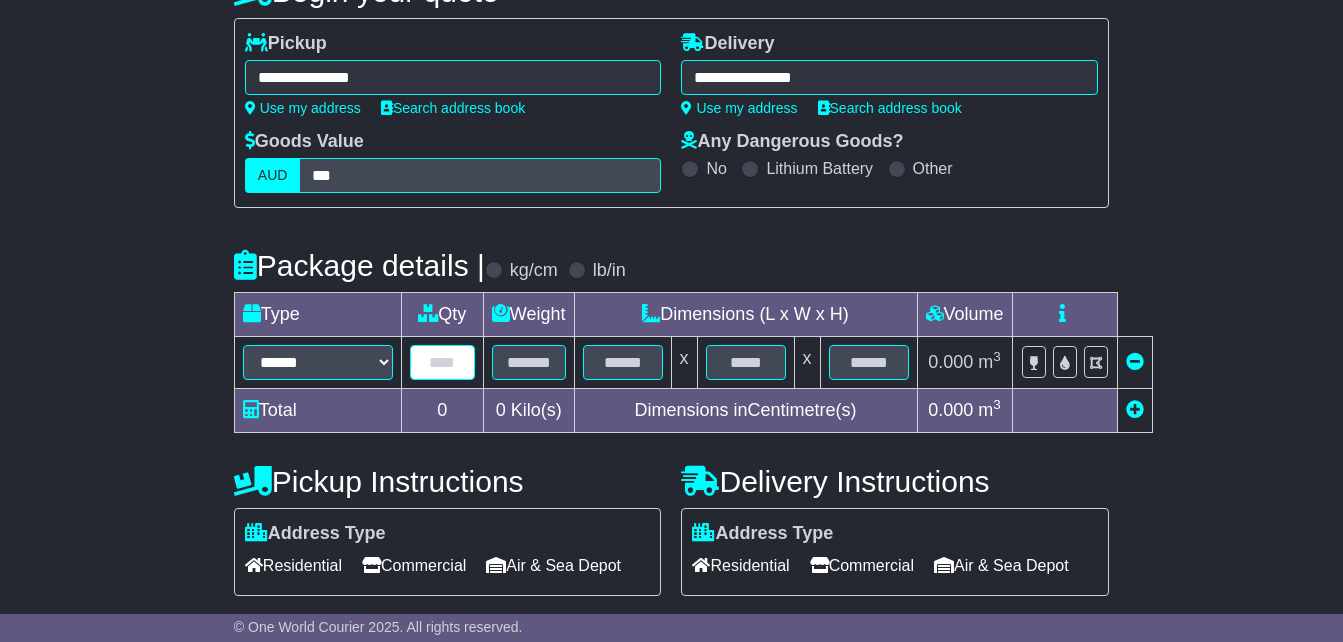 click at bounding box center (442, 362) 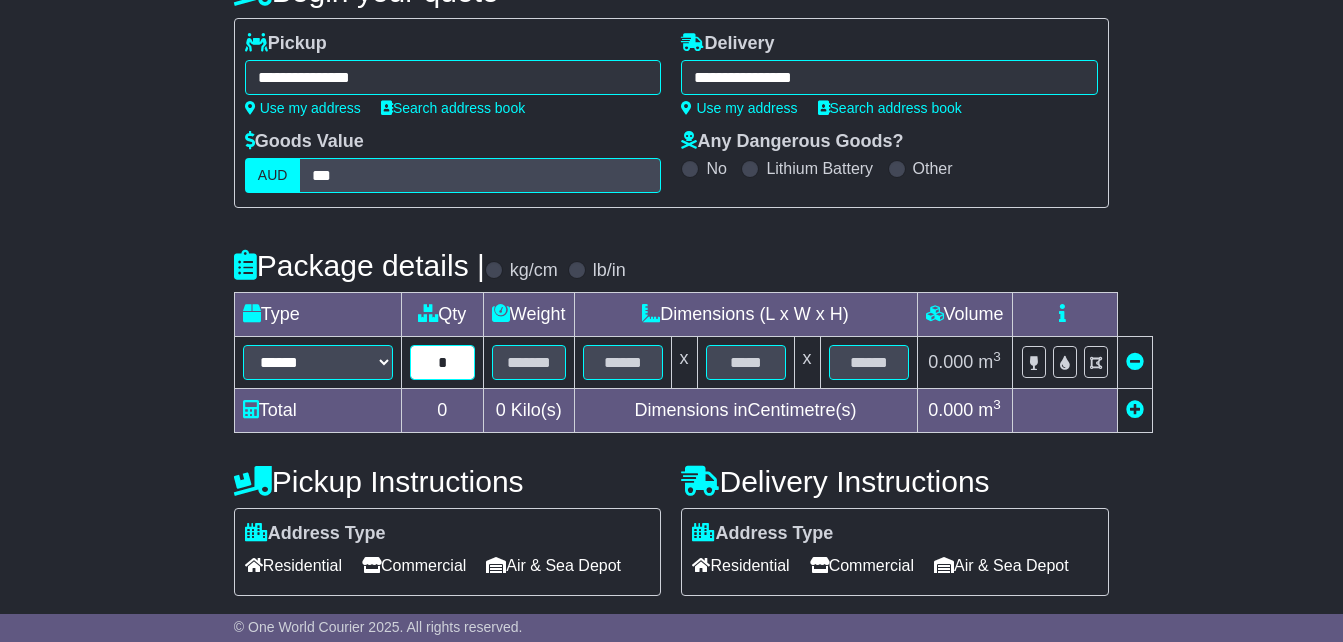 type on "*" 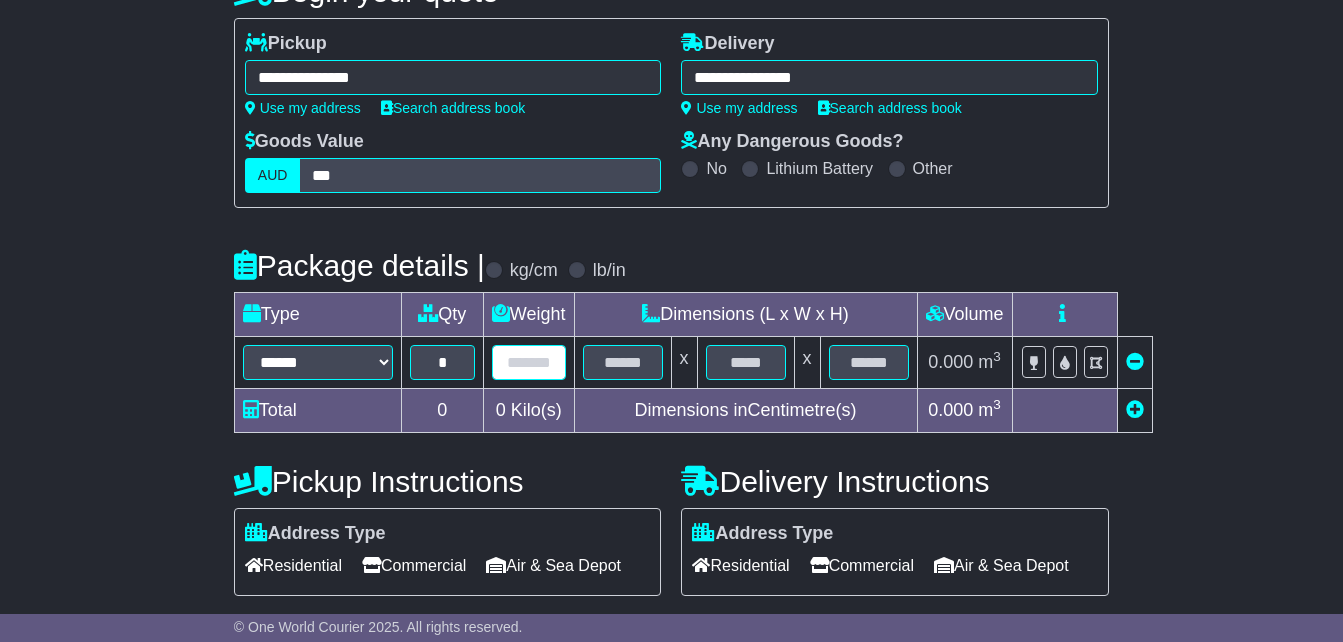 click at bounding box center (529, 362) 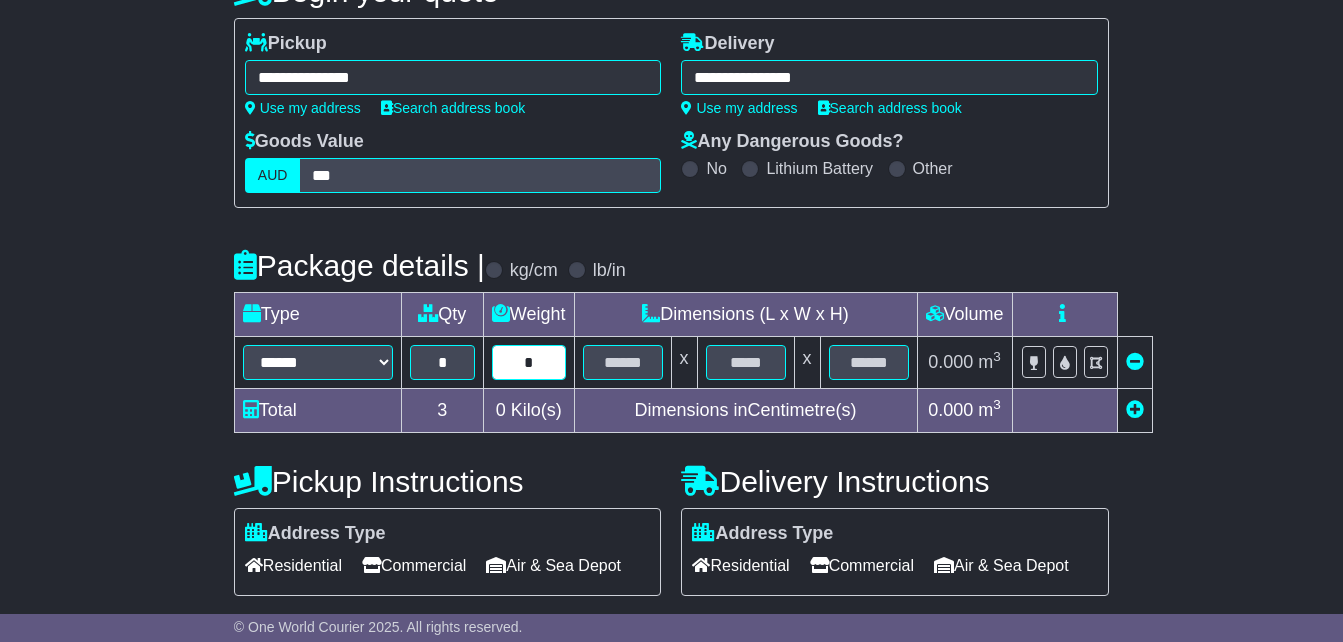 type on "*" 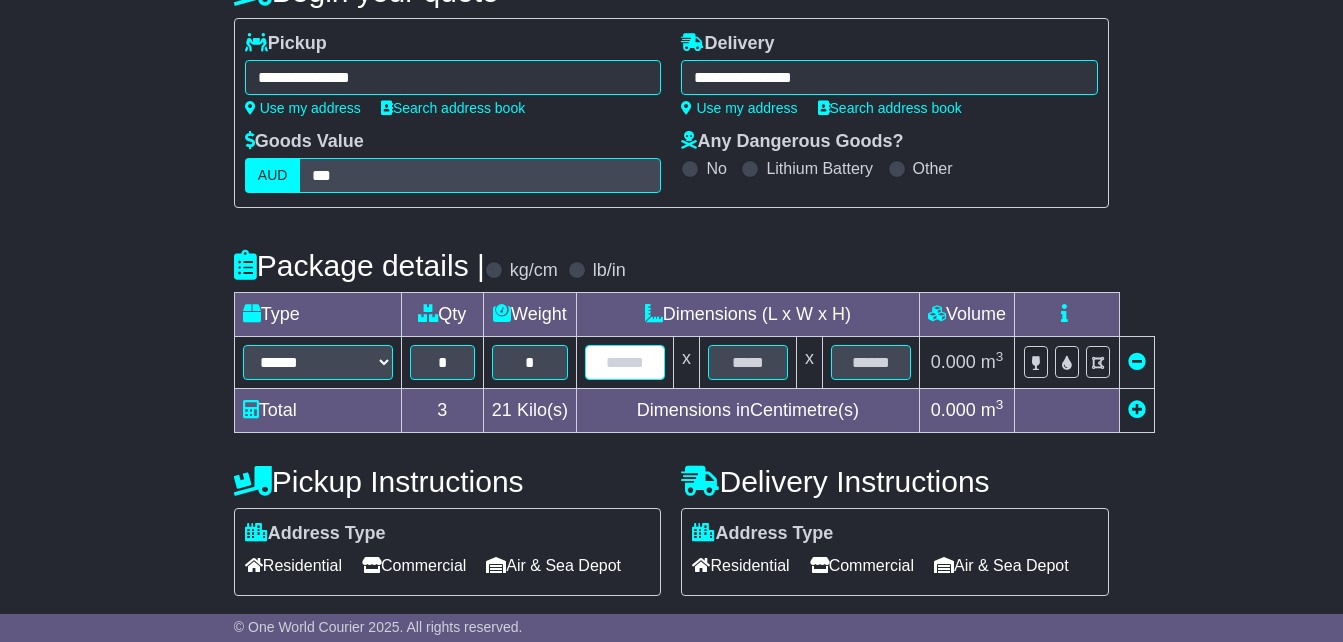 click at bounding box center (625, 362) 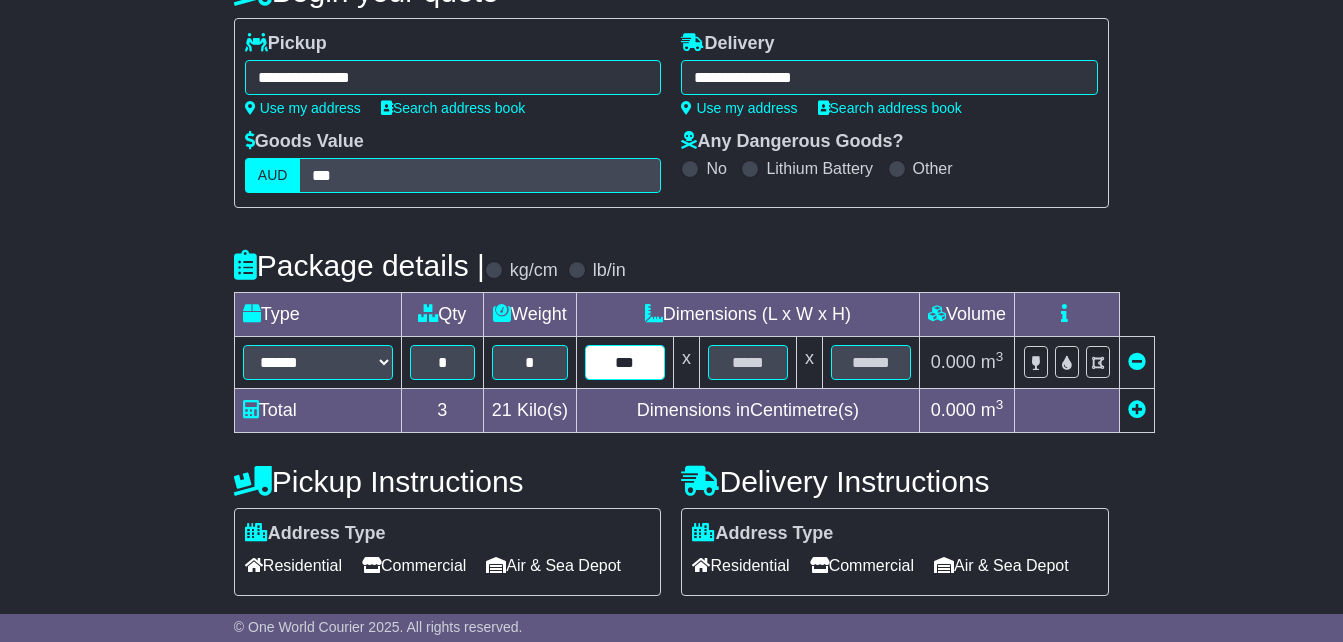 type on "***" 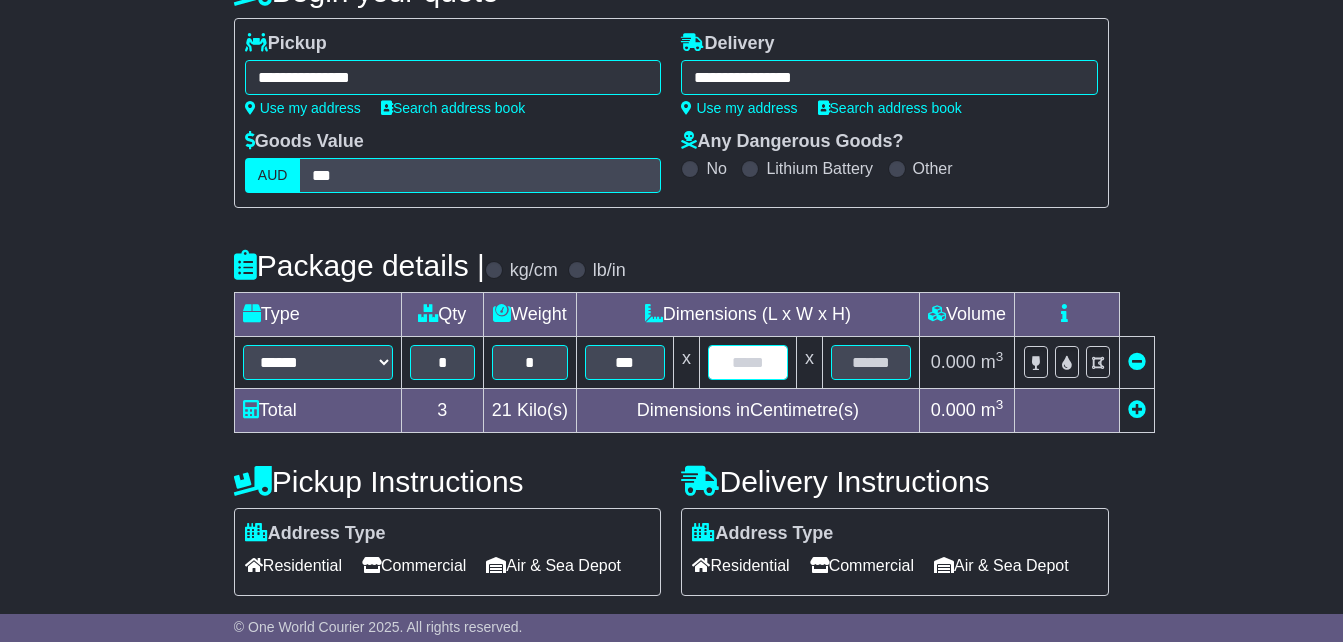 click at bounding box center (748, 362) 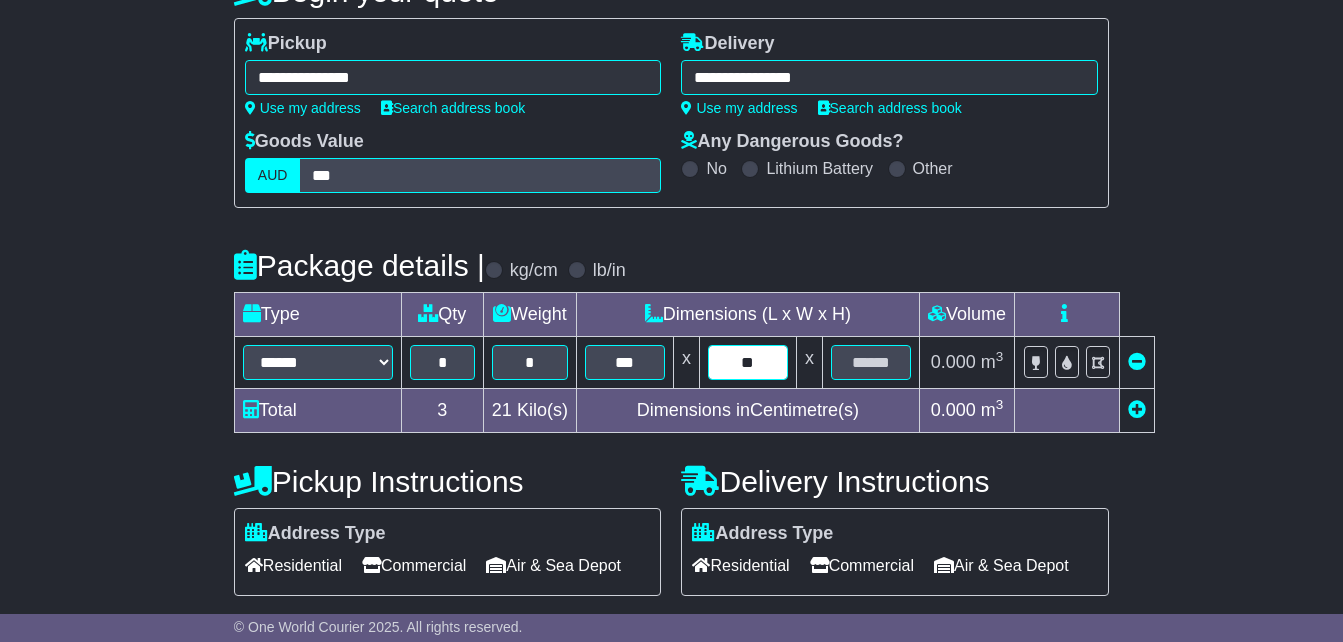 type on "**" 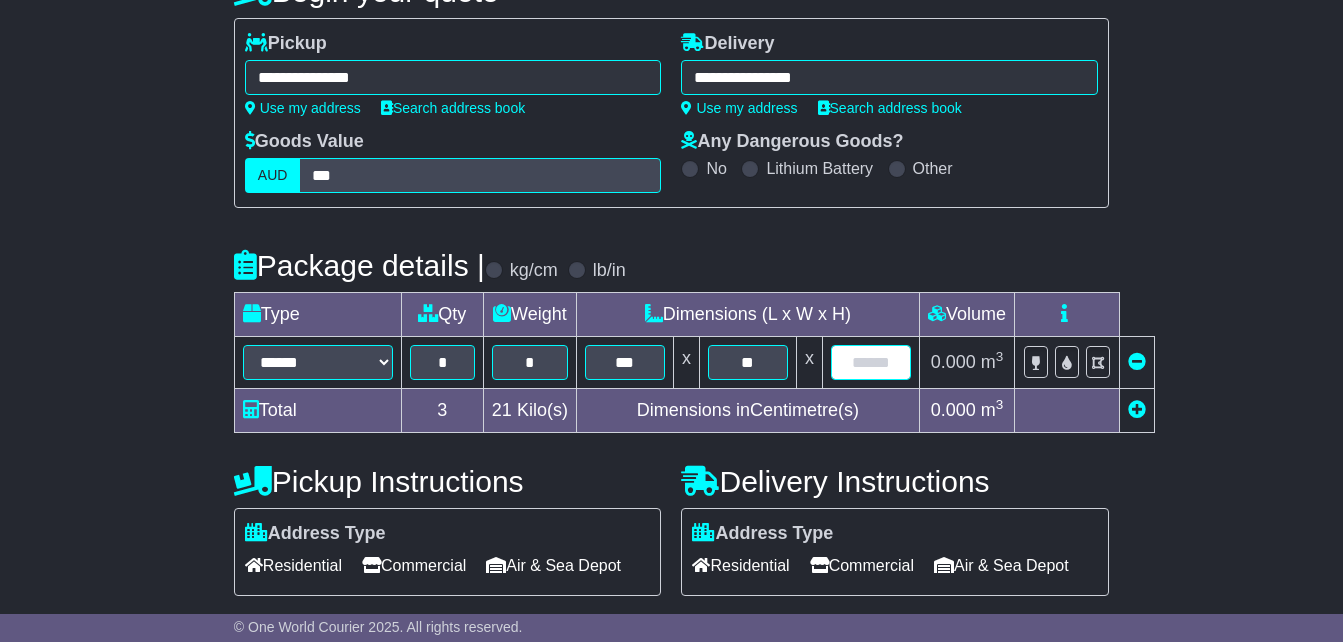 click at bounding box center [871, 362] 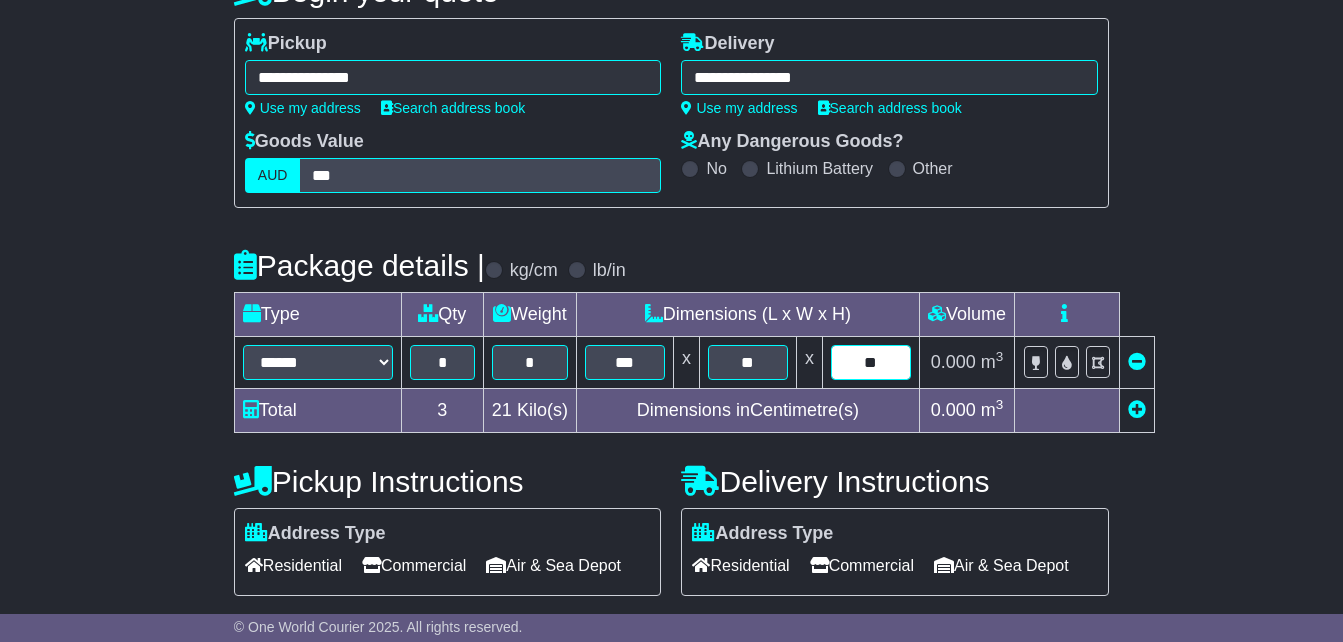 type on "**" 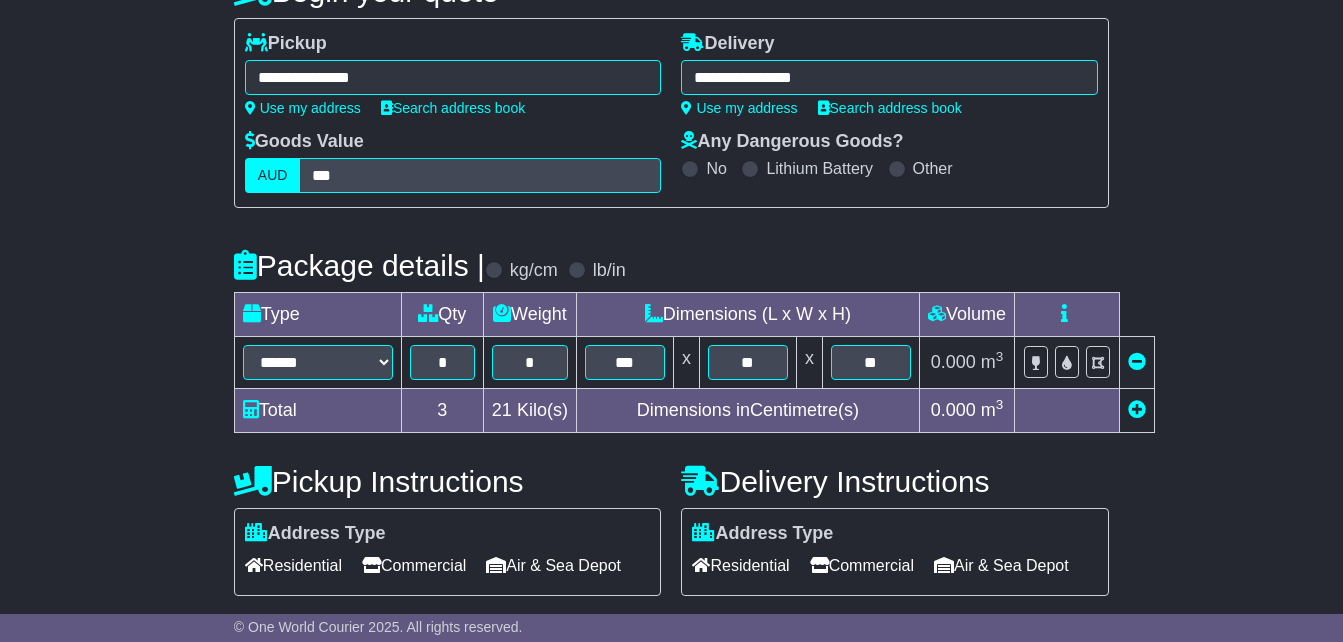 click at bounding box center [1066, 411] 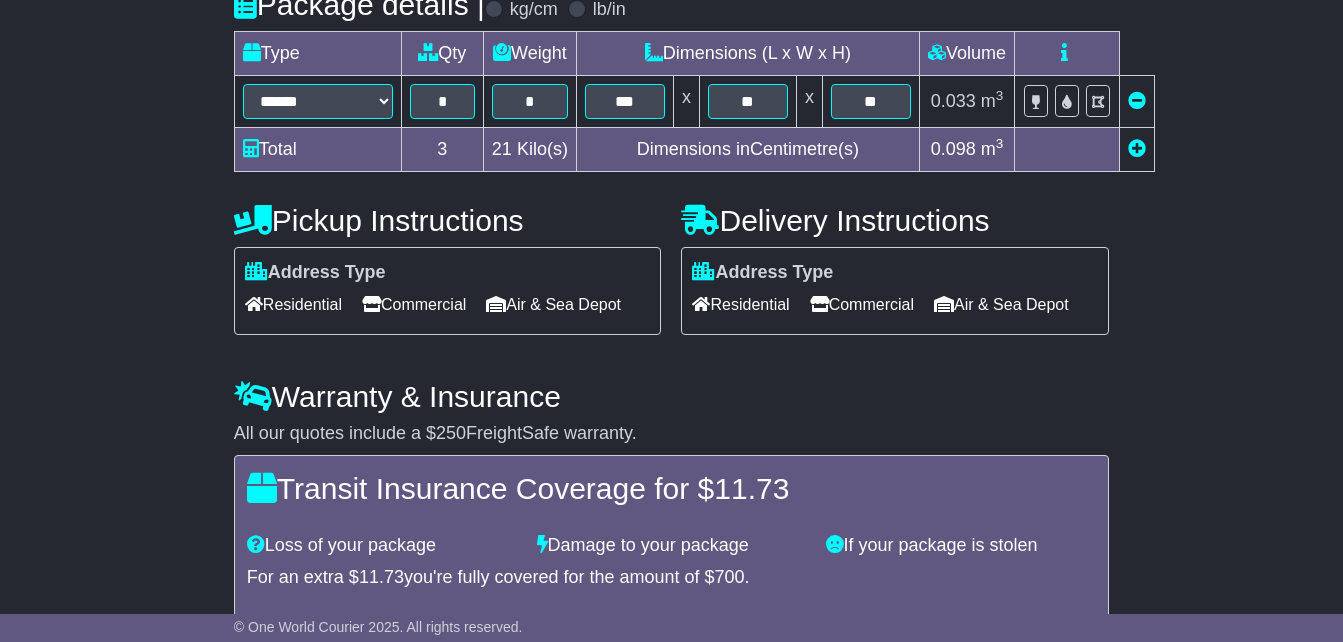 scroll, scrollTop: 502, scrollLeft: 0, axis: vertical 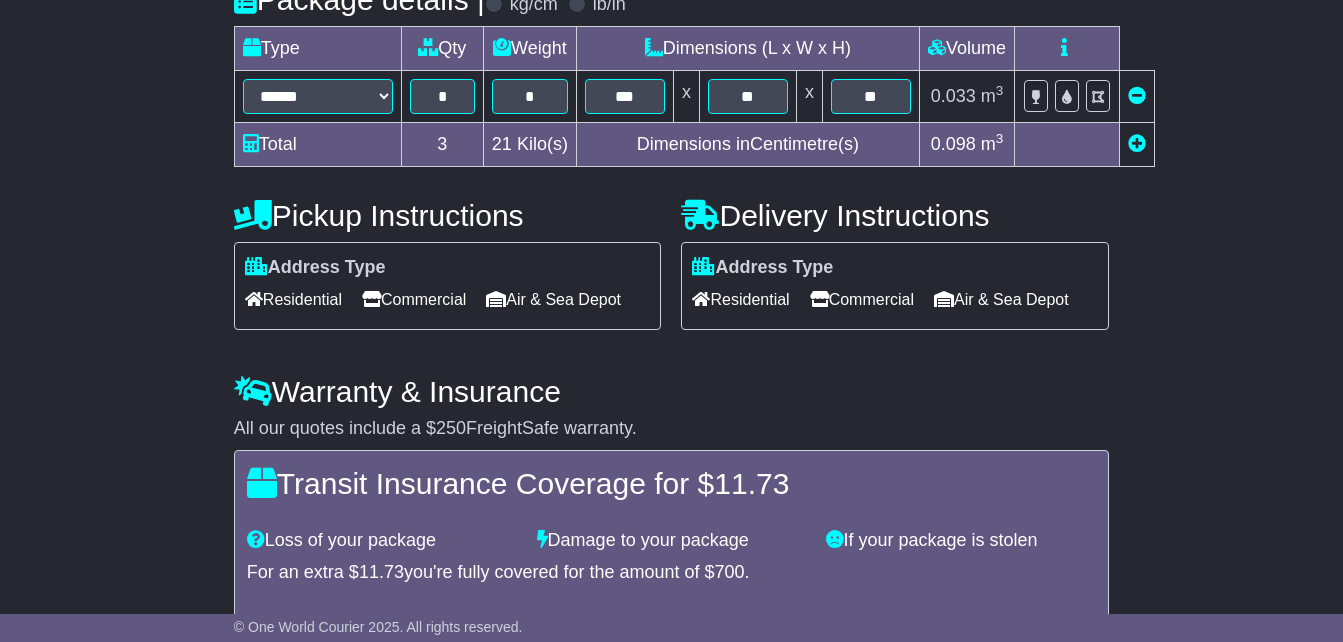 click on "Commercial" at bounding box center [414, 299] 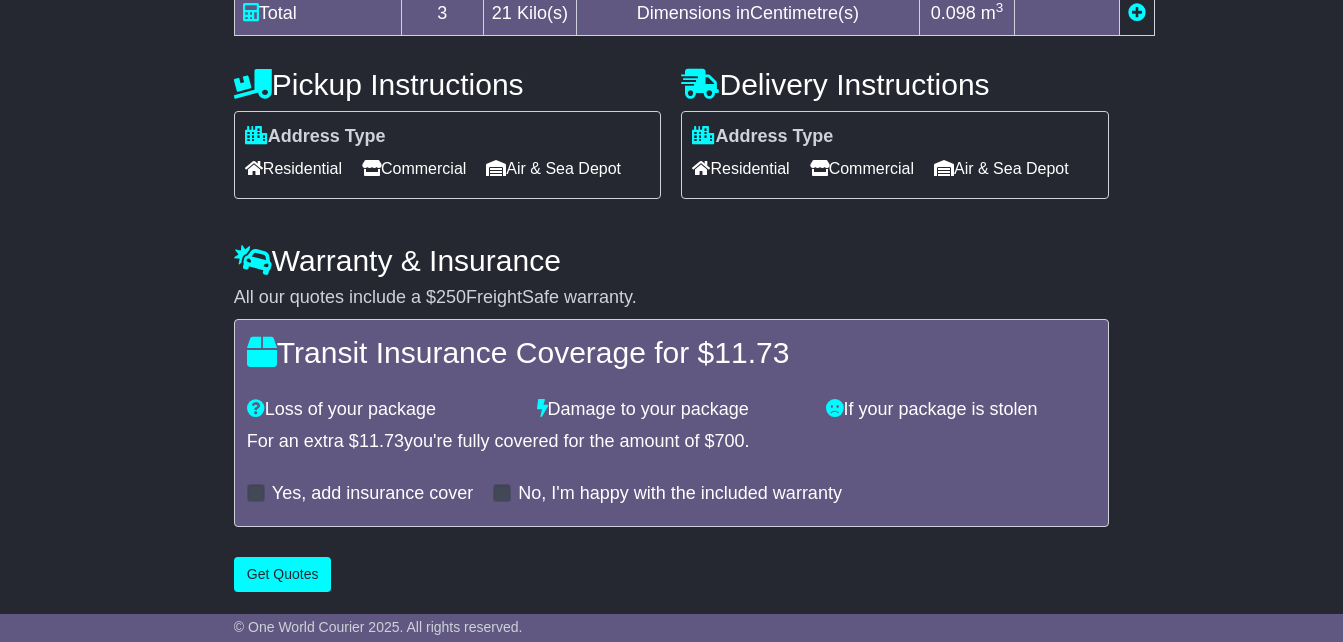 scroll, scrollTop: 700, scrollLeft: 0, axis: vertical 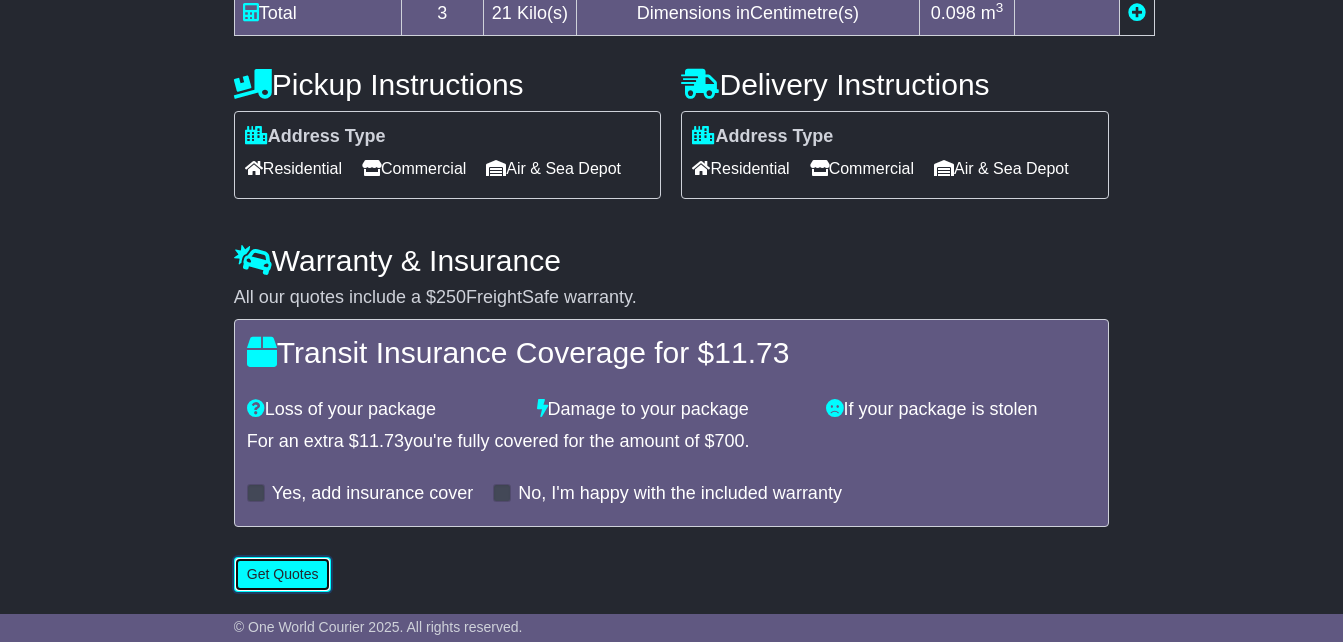 click on "Get Quotes" at bounding box center [283, 574] 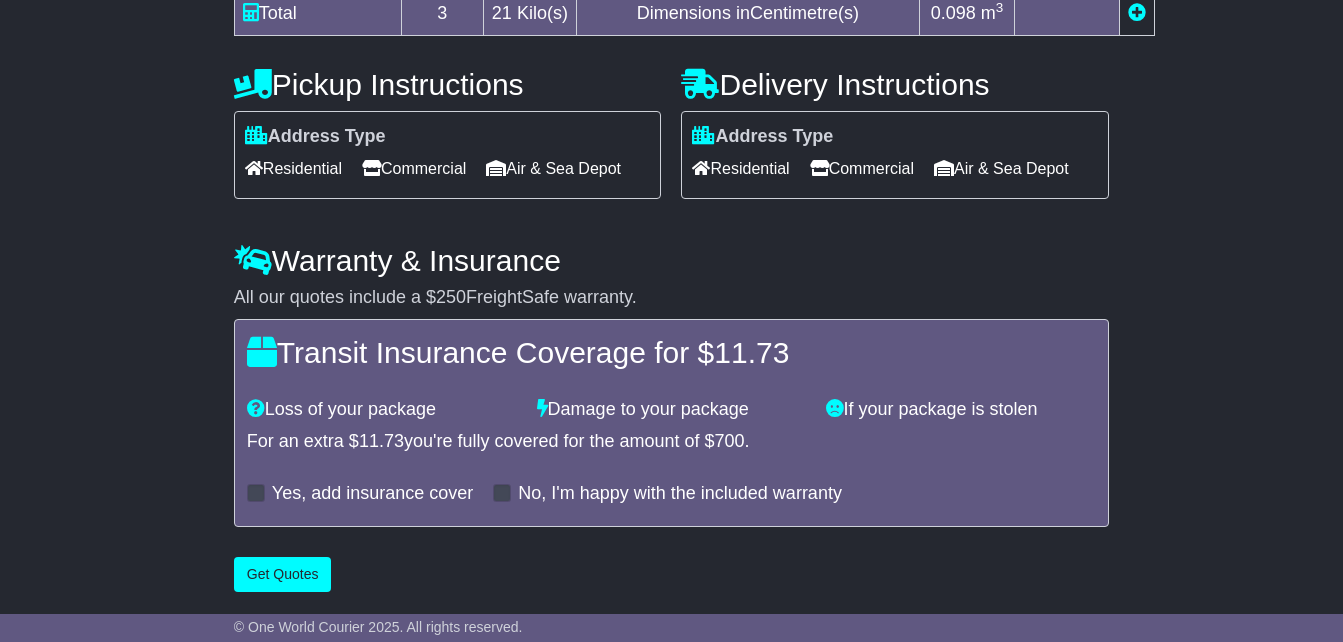 scroll, scrollTop: 0, scrollLeft: 0, axis: both 